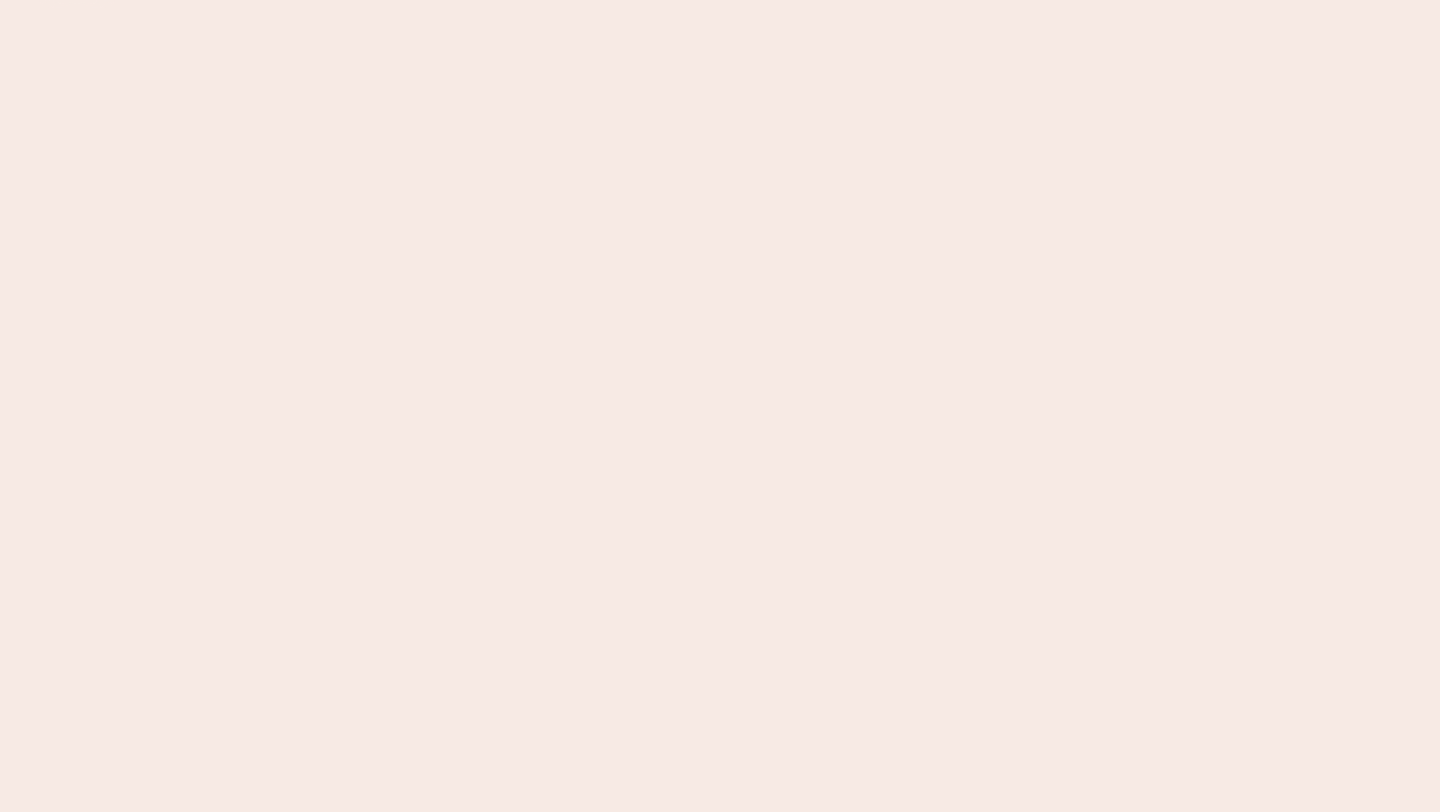 scroll, scrollTop: 0, scrollLeft: 0, axis: both 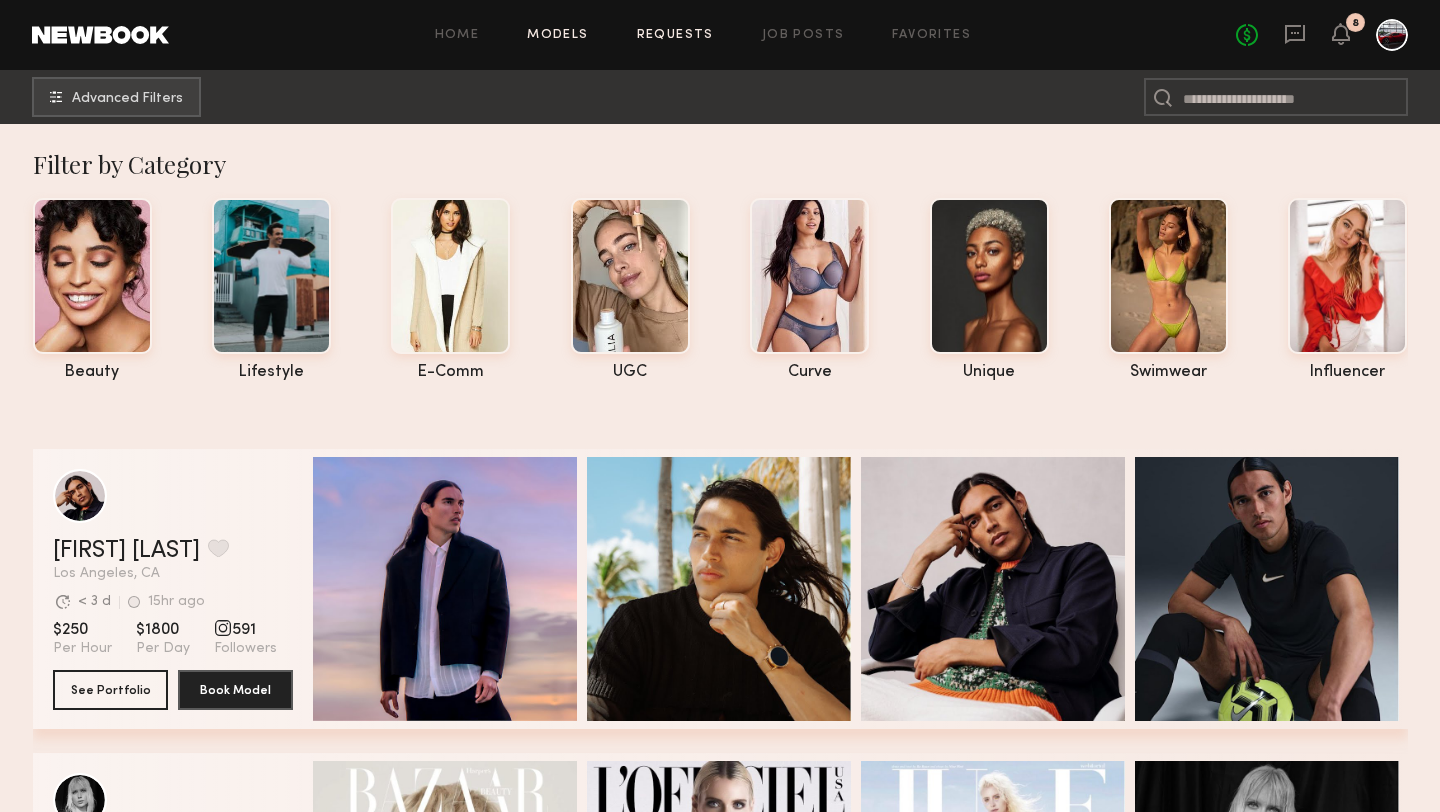 click on "Requests" 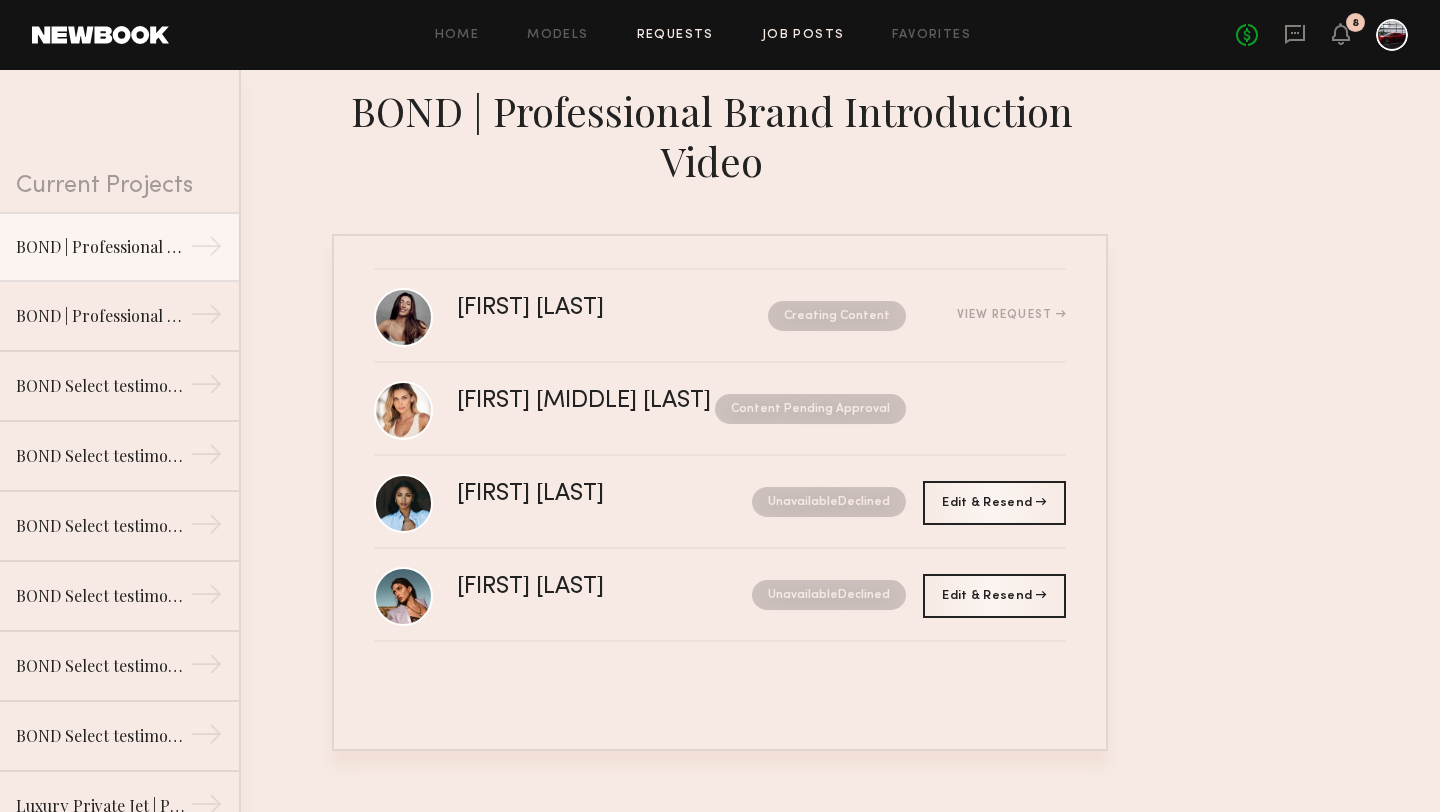 click on "Job Posts" 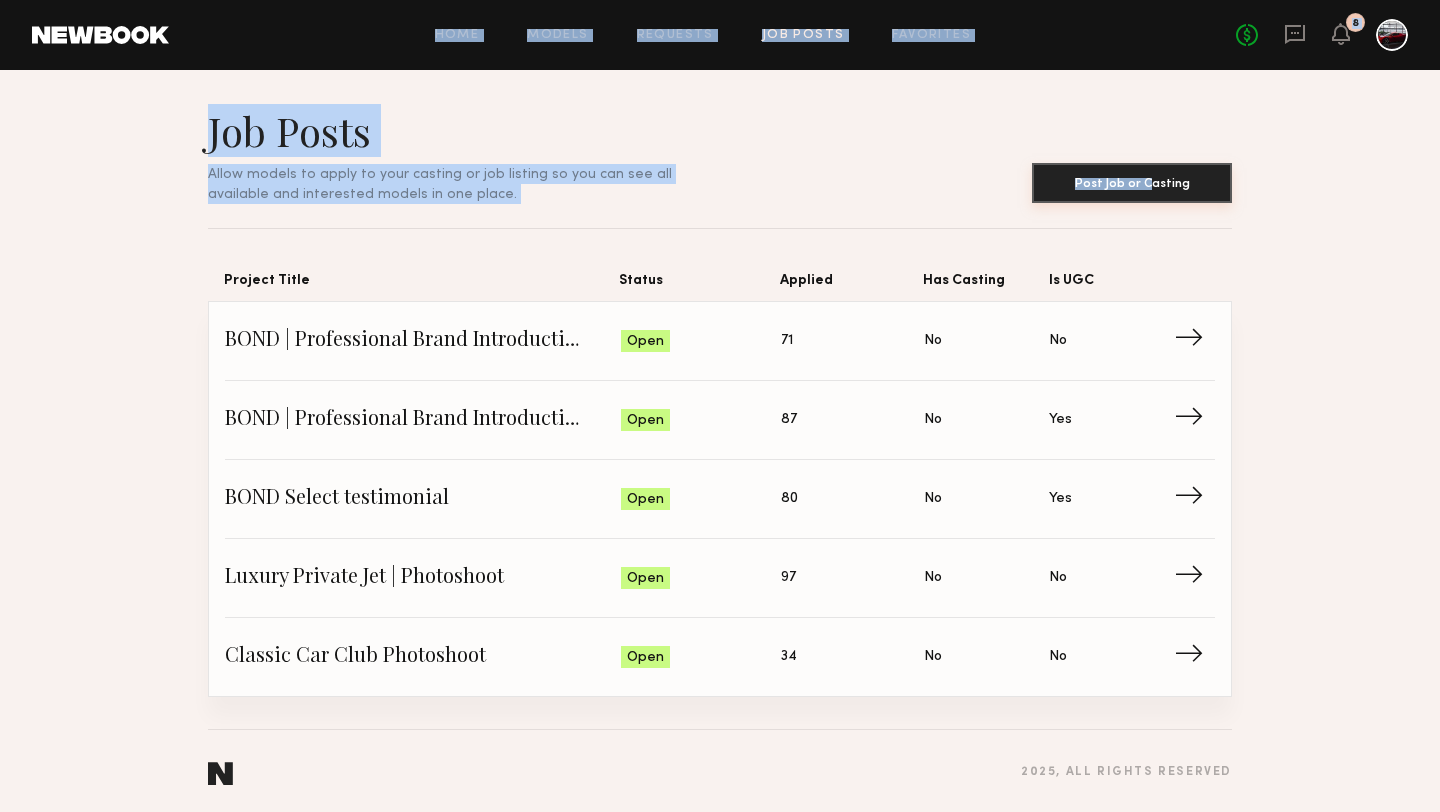 drag, startPoint x: 7, startPoint y: 26, endPoint x: 1150, endPoint y: 190, distance: 1154.7056 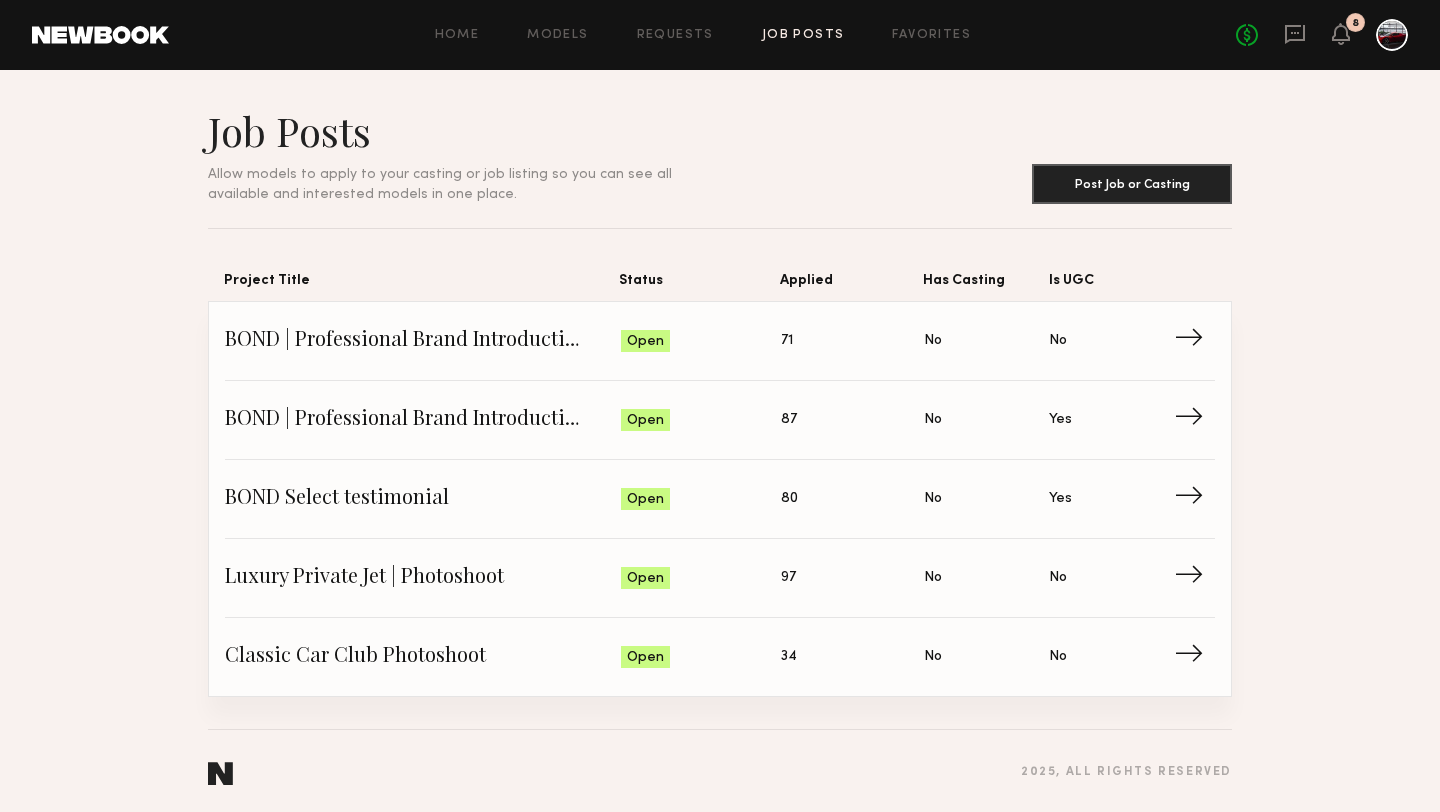 click on "Job Posts" 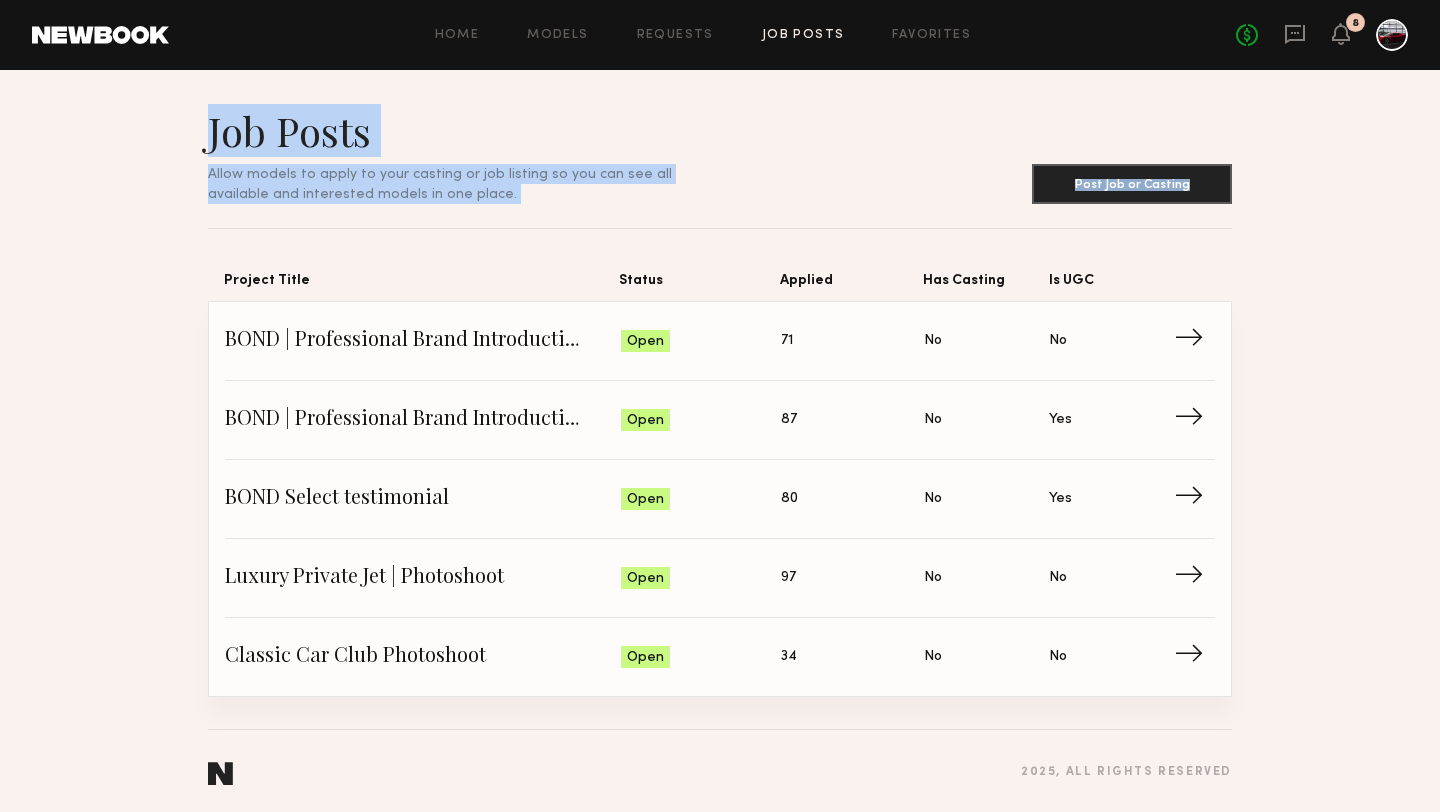 drag, startPoint x: 185, startPoint y: 135, endPoint x: 525, endPoint y: 205, distance: 347.1311 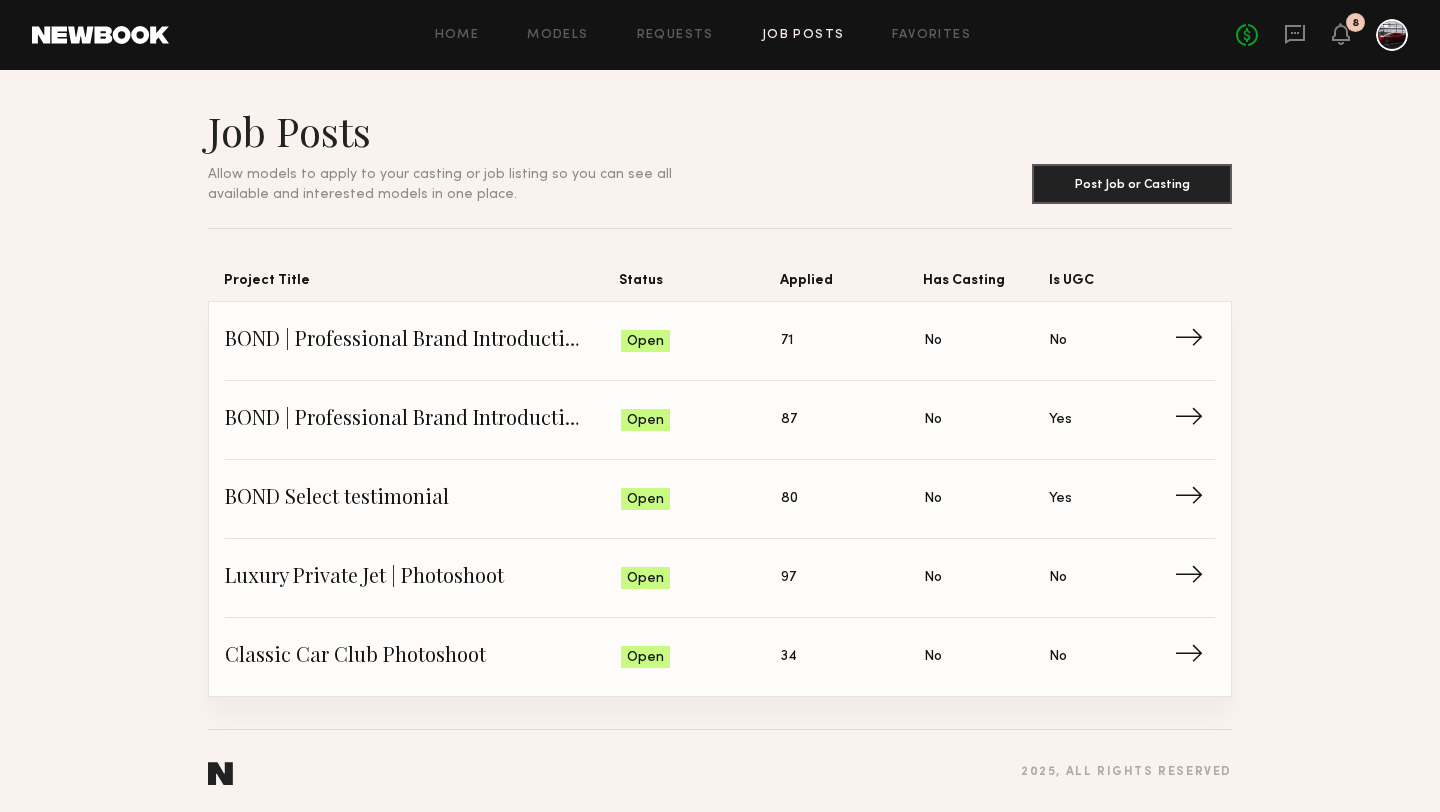 click on "Job Posts Allow models to apply to your casting or job listing so you can see all available and interested models in one place. Post Job or Casting Project Title Status Applied Has Casting Is UGC BOND | Professional Brand Introduction Video Status: Open Applied: 71 Has Casting: No Is UGC: No → BOND | Professional Brand Introduction Video Status: Open Applied: 87 Has Casting: No Is UGC: Yes → BOND Select testimonial Status: Open Applied: 80 Has Casting: No Is UGC: Yes → Luxury Private Jet | Photoshoot Status: Open Applied: 97 Has Casting: No Is UGC: No → Classic Car Club Photoshoot Status: Open Applied: 34 Has Casting: No Is UGC: No → 2025 , all rights reserved" 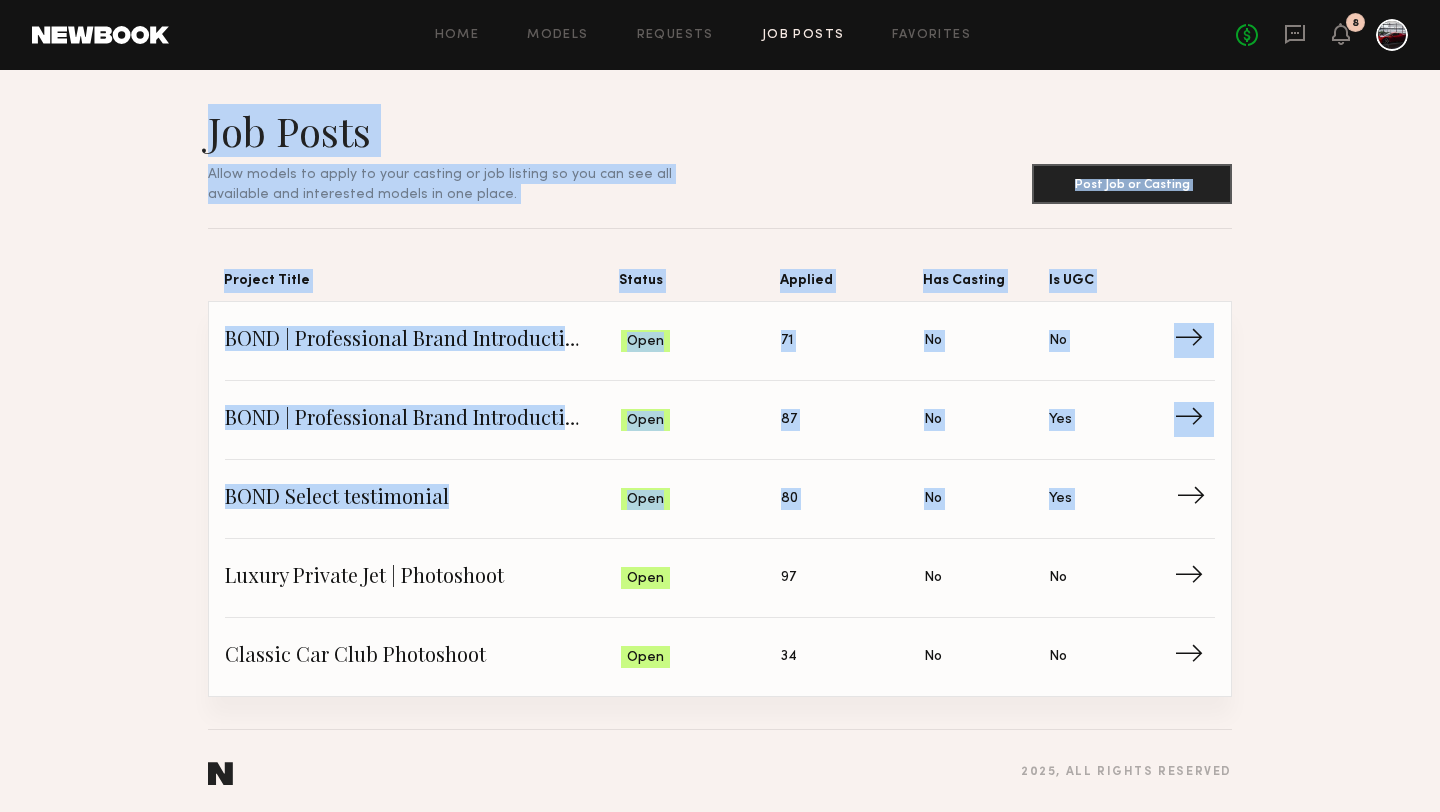 drag, startPoint x: 167, startPoint y: 93, endPoint x: 1157, endPoint y: 525, distance: 1080.15 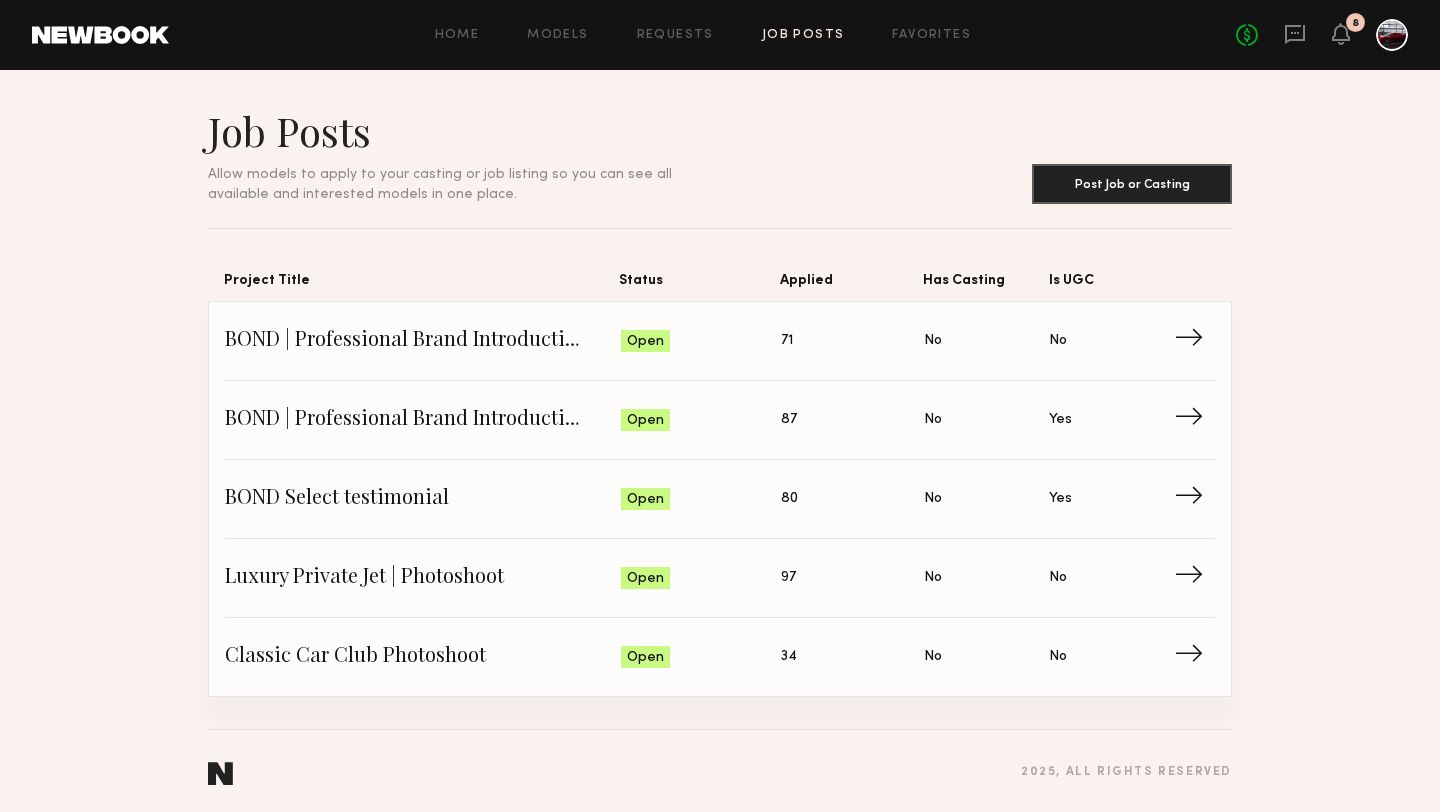 click on "Job Posts Allow models to apply to your casting or job listing so you can see all available and interested models in one place. Post Job or Casting Project Title Status Applied Has Casting Is UGC BOND | Professional Brand Introduction Video Status: Open Applied: 71 Has Casting: No Is UGC: No → BOND | Professional Brand Introduction Video Status: Open Applied: 87 Has Casting: No Is UGC: Yes → BOND Select testimonial Status: Open Applied: 80 Has Casting: No Is UGC: Yes → Luxury Private Jet | Photoshoot Status: Open Applied: 97 Has Casting: No Is UGC: No → Classic Car Club Photoshoot Status: Open Applied: 34 Has Casting: No Is UGC: No →" 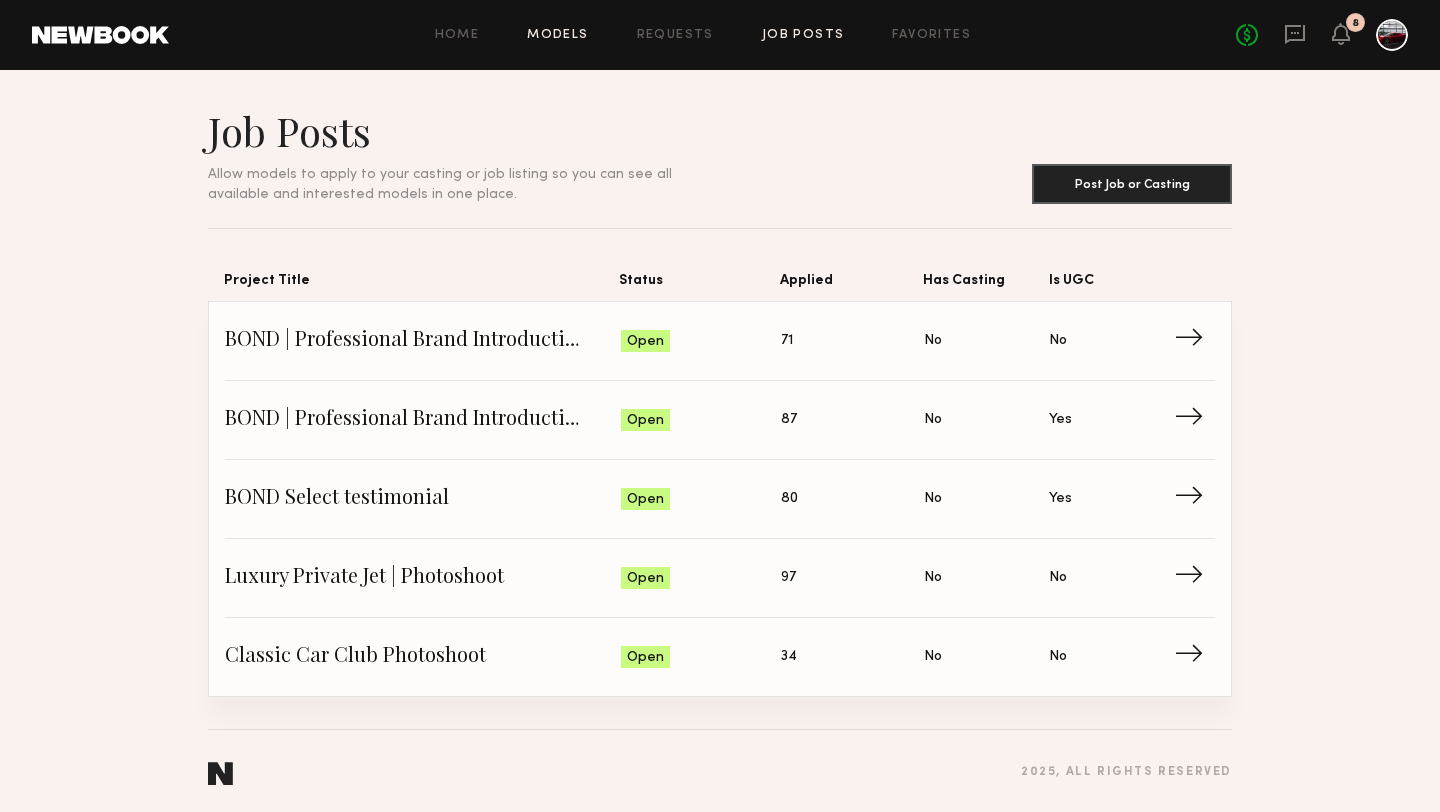 click on "Models" 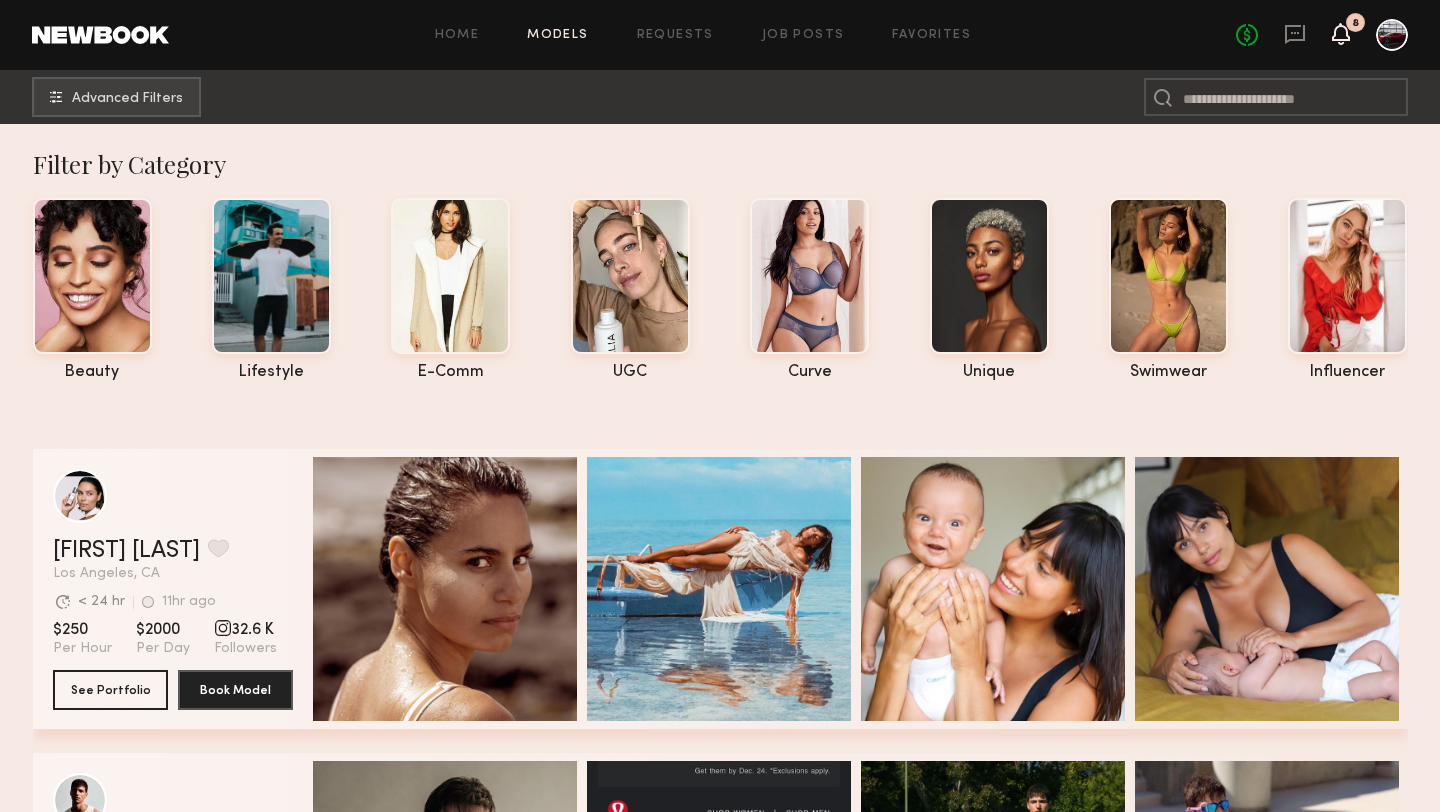 click 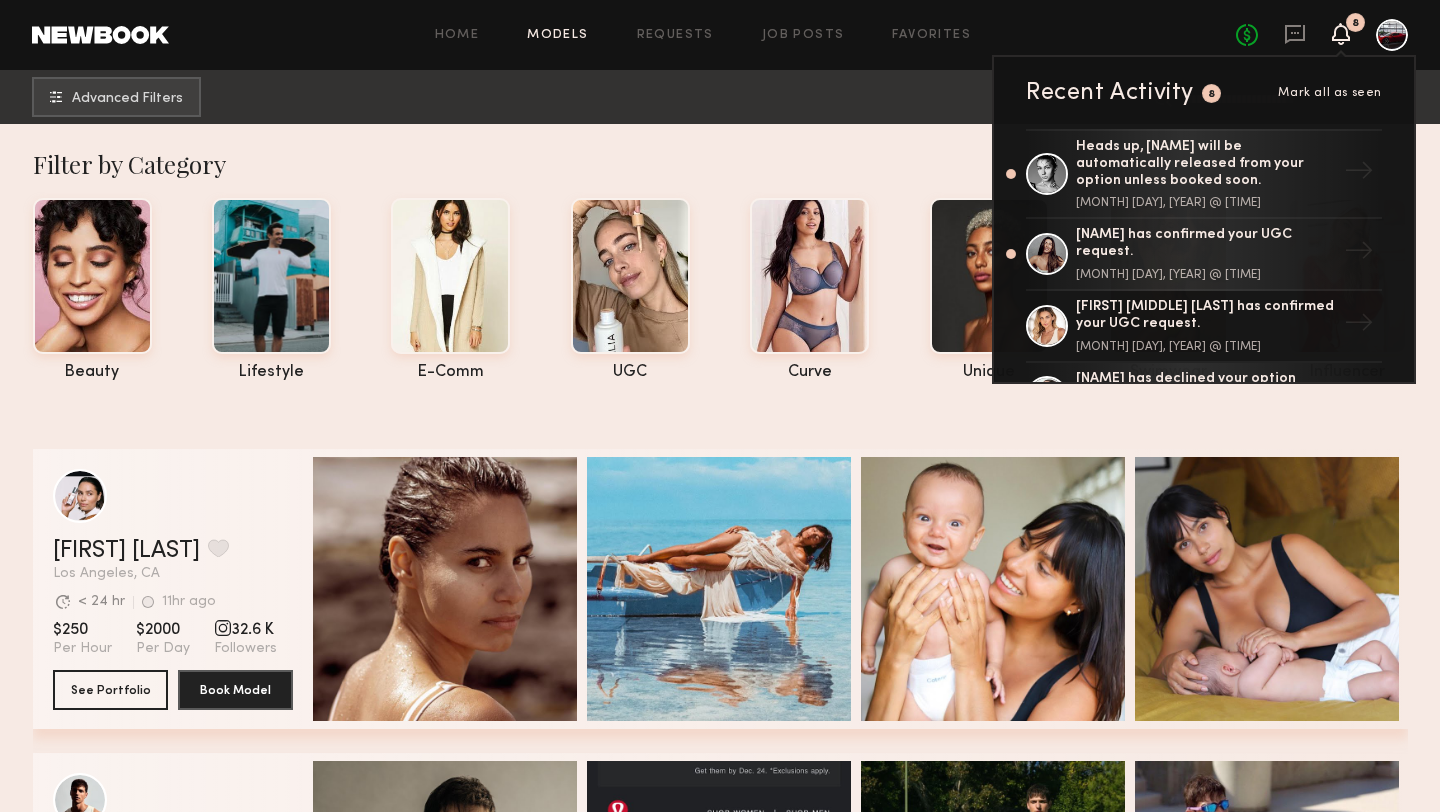 click 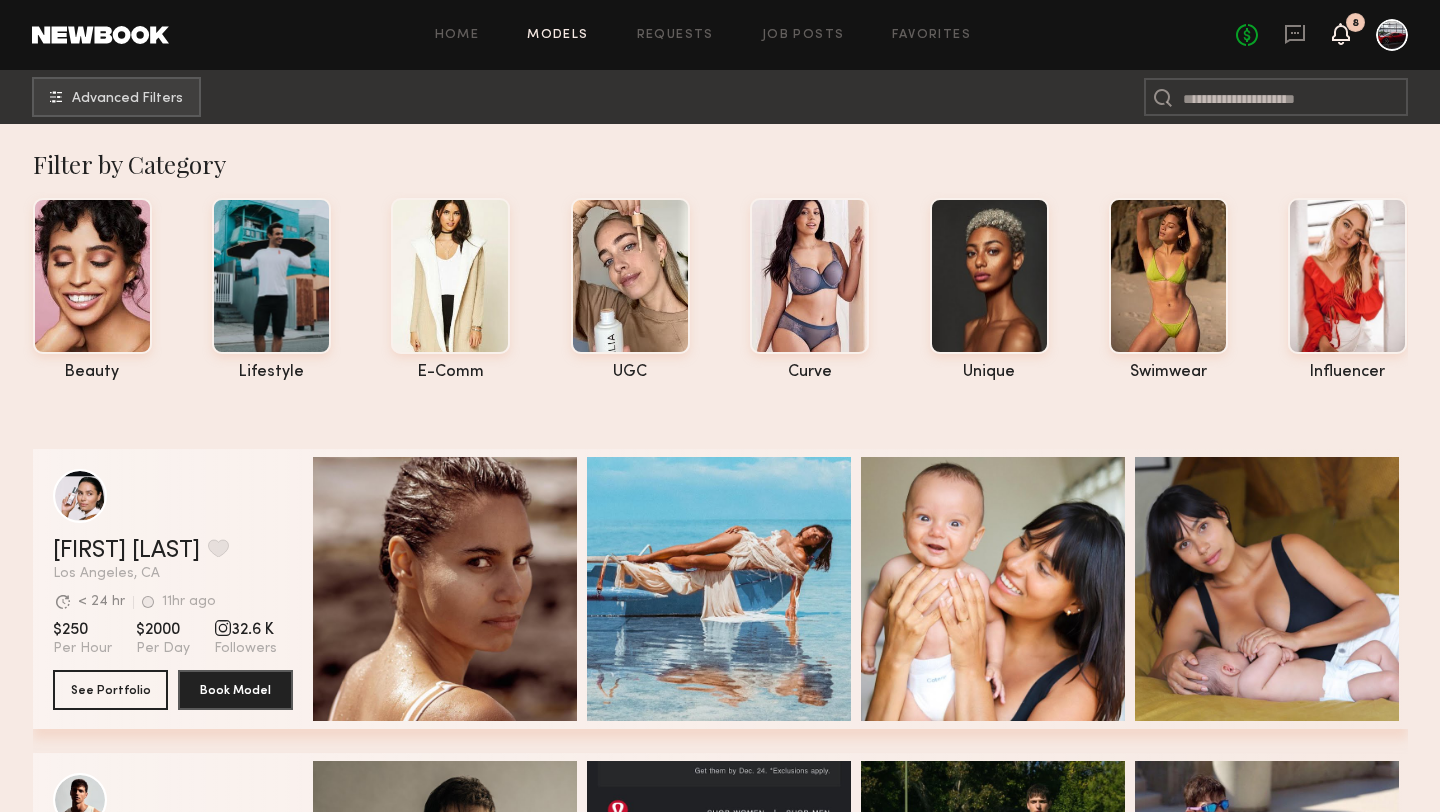 click 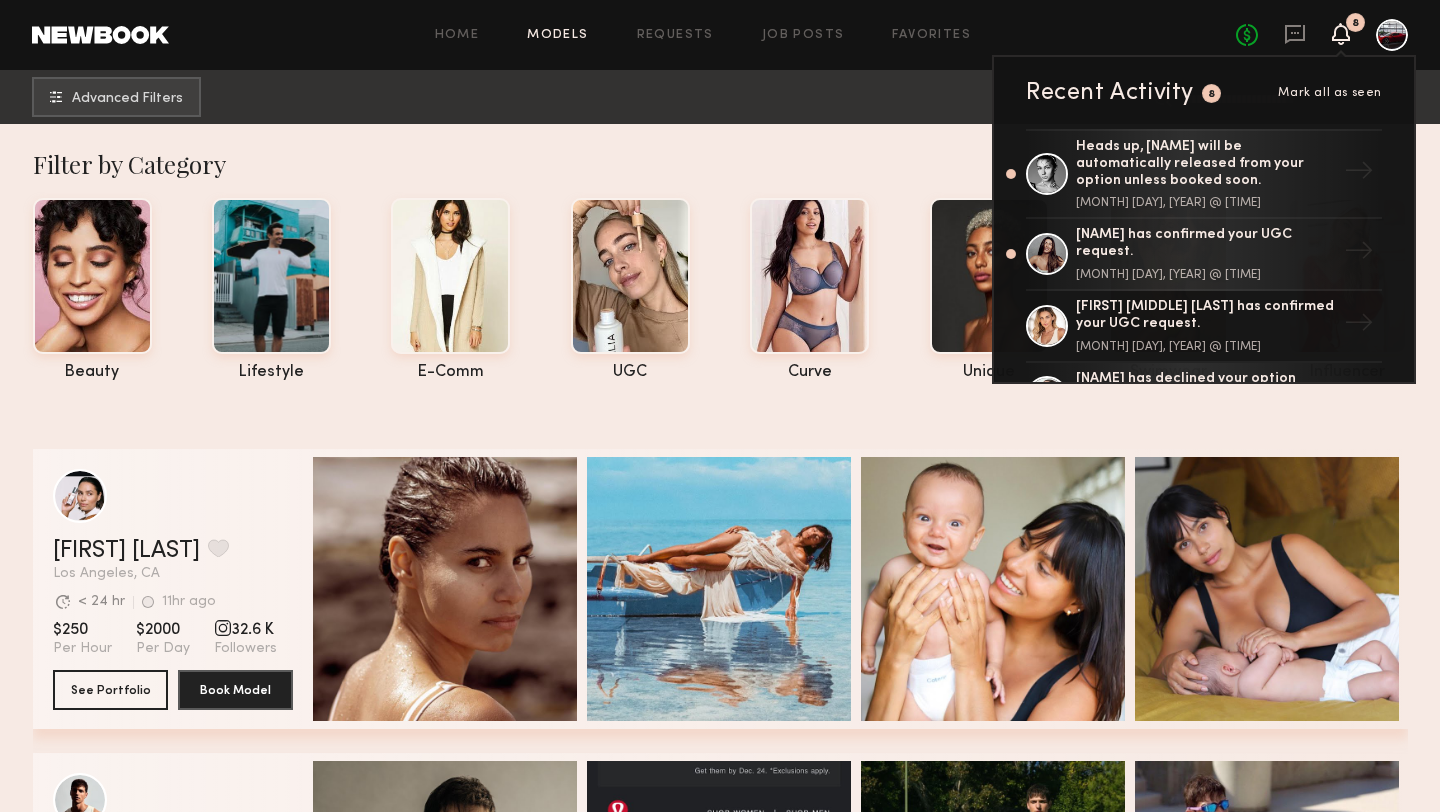 click on "Home Models Requests Job Posts Favorites Sign Out No fees up to $5,000 8 Recent Activity 8 Mark all as seen Heads up, Cata F. will be automatically released from your option unless booked soon. August 07, 2025 @ 4:10 PM → Elke K. has confirmed your UGC request. August 07, 2025 @ 1:40 AM → Kacie Nicole M. has confirmed your UGC request. August 07, 2025 @ 1:01 AM → Sierra W. has declined your option request. August 05, 2025 @ 7:36 PM → Alexandria R. has declined your UGC request. August 05, 2025 @ 7:29 PM → Lara G. has declined your UGC request. August 05, 2025 @ 3:21 PM → Hailey A. has declined your option request. August 04, 2025 @ 2:01 PM → Cata F. has confirmed your option request. August 04, 2025 @ 1:57 PM → Laila E. has declined your booking request. August 04, 2025 @ 12:50 PM → Sophia D. has declined your option request. August 04, 2025 @ 2:00 AM → Manuela G. has declined your booking request. August 03, 2025 @ 4:10 PM → Madeleine C. has declined your option request. → → → →" 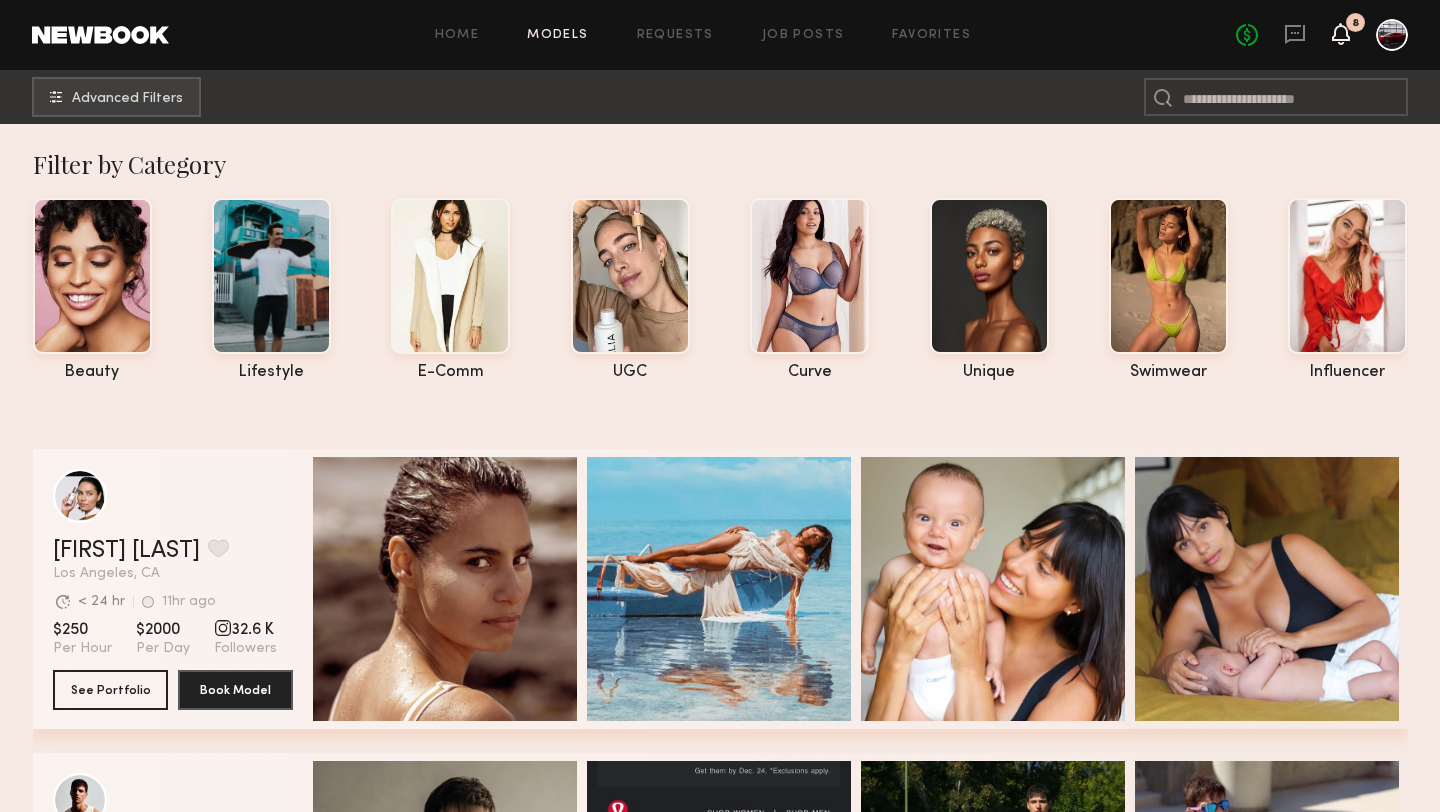 click 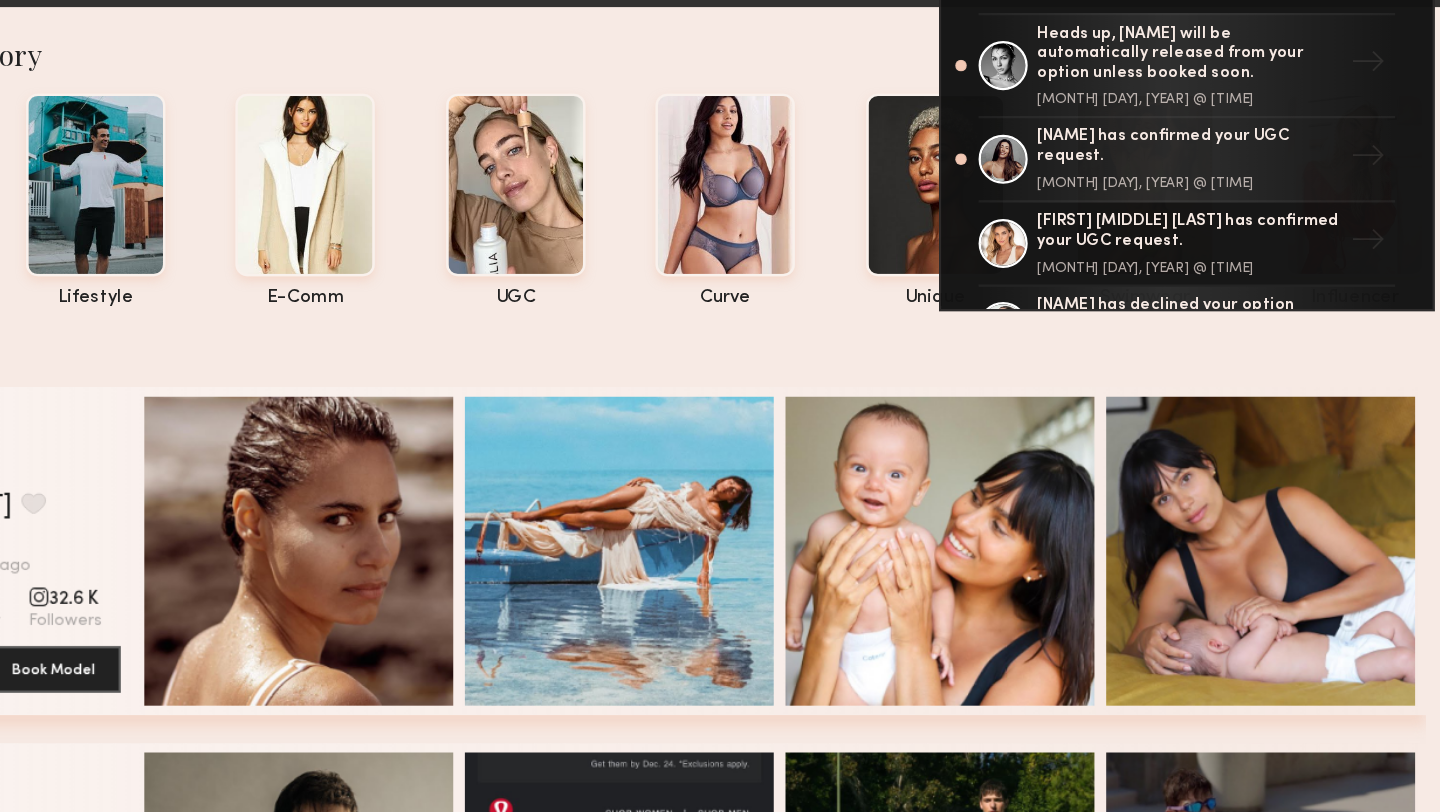 scroll, scrollTop: 0, scrollLeft: 0, axis: both 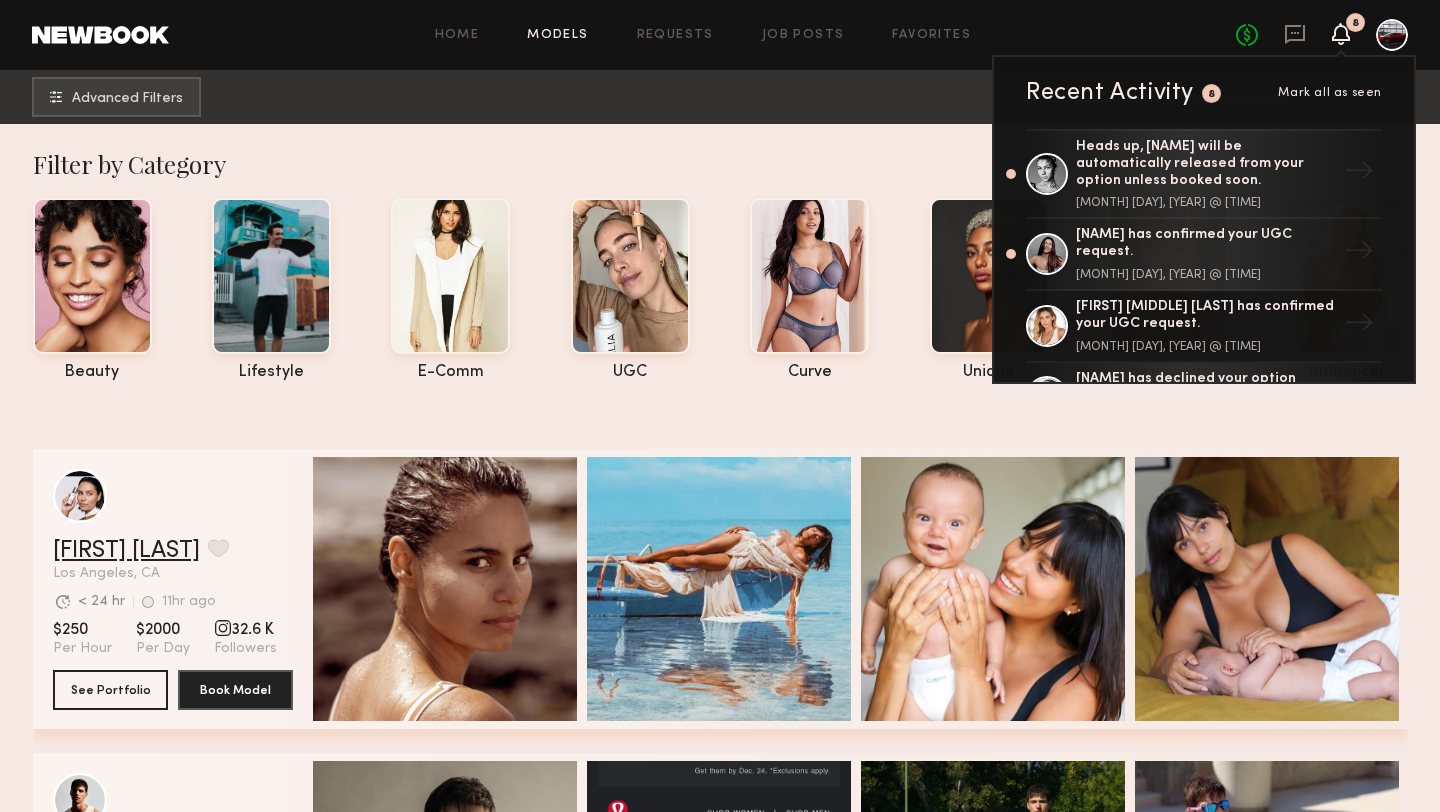 click on "Cheyenne G." 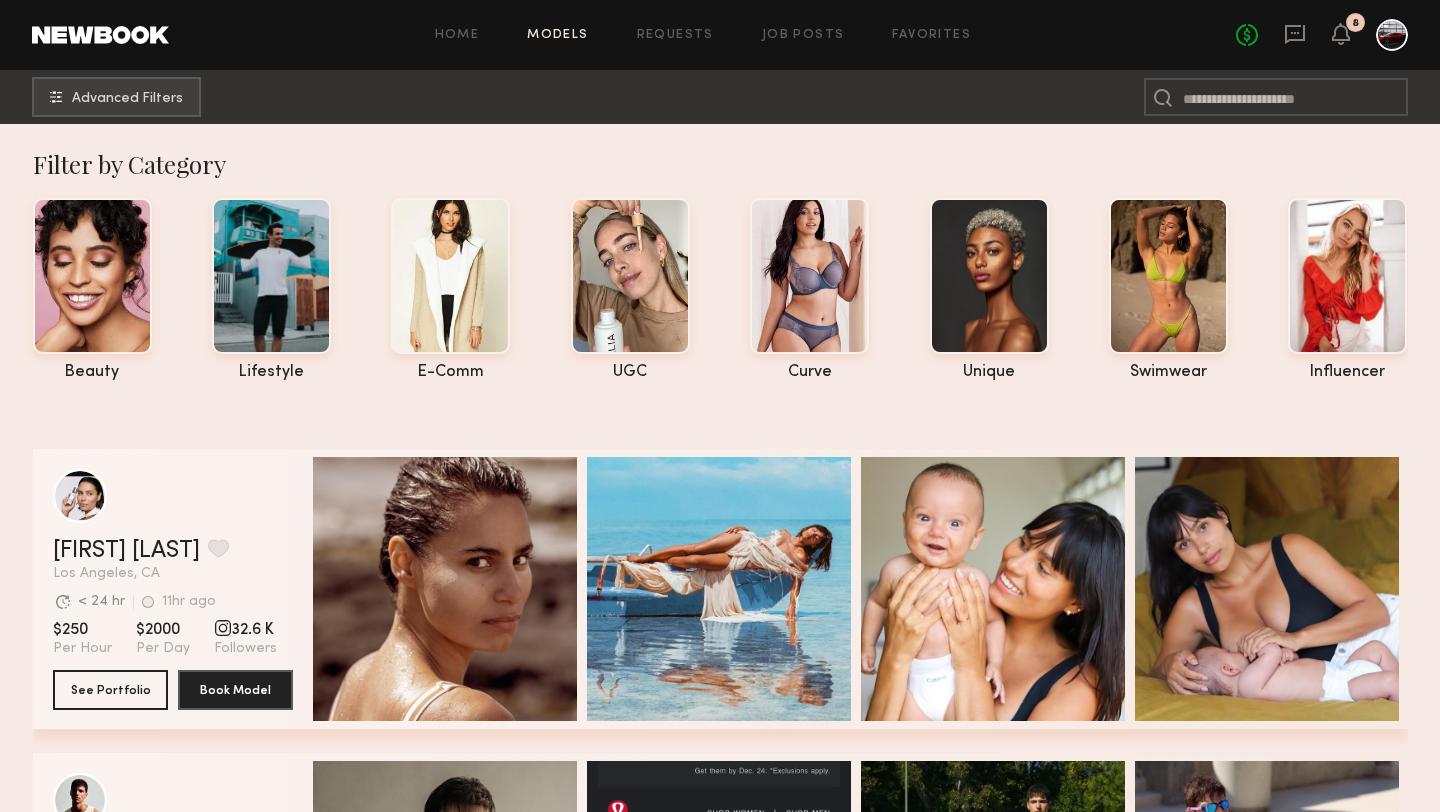 click on "Home Models Requests Job Posts Favorites Sign Out No fees up to $5,000 8" 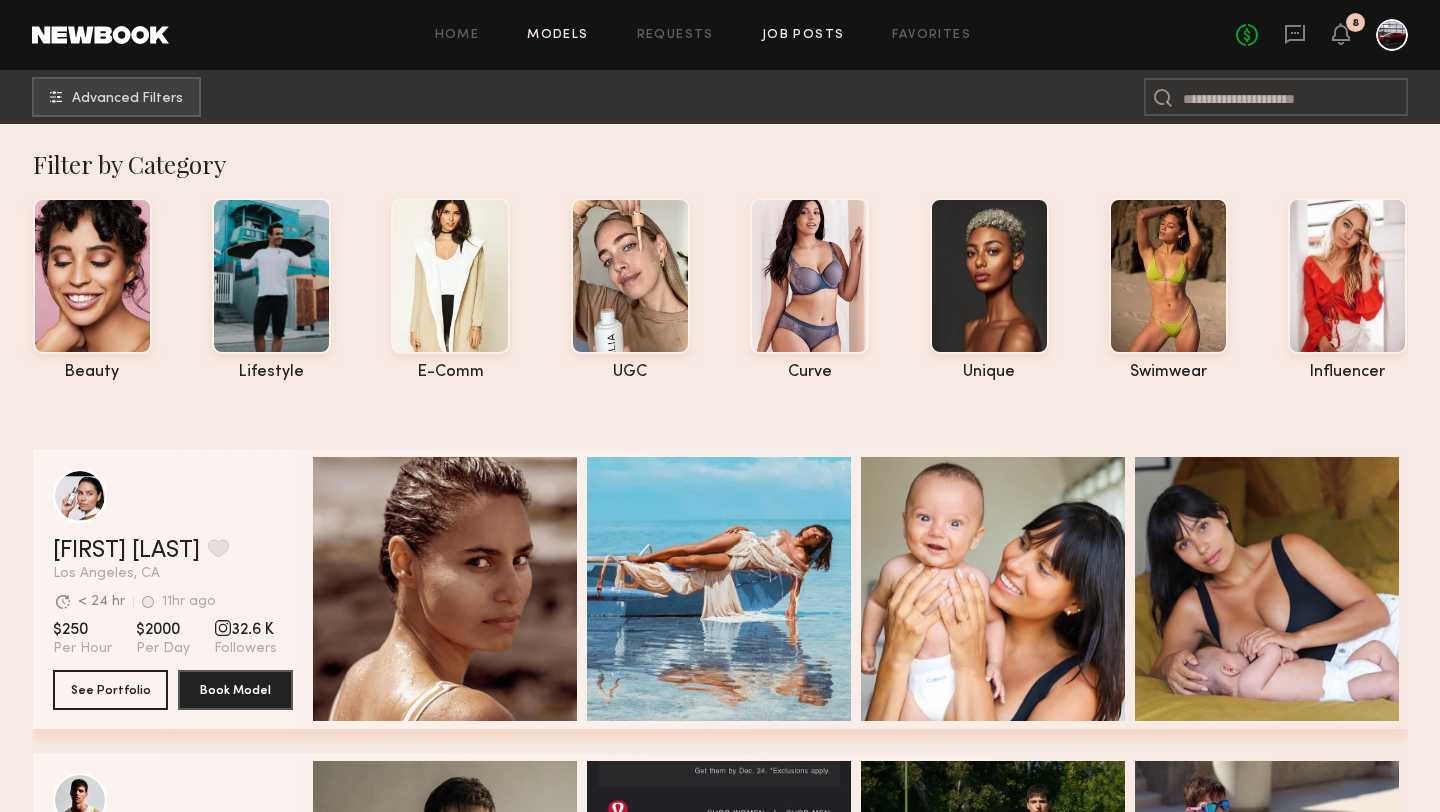 click on "Job Posts" 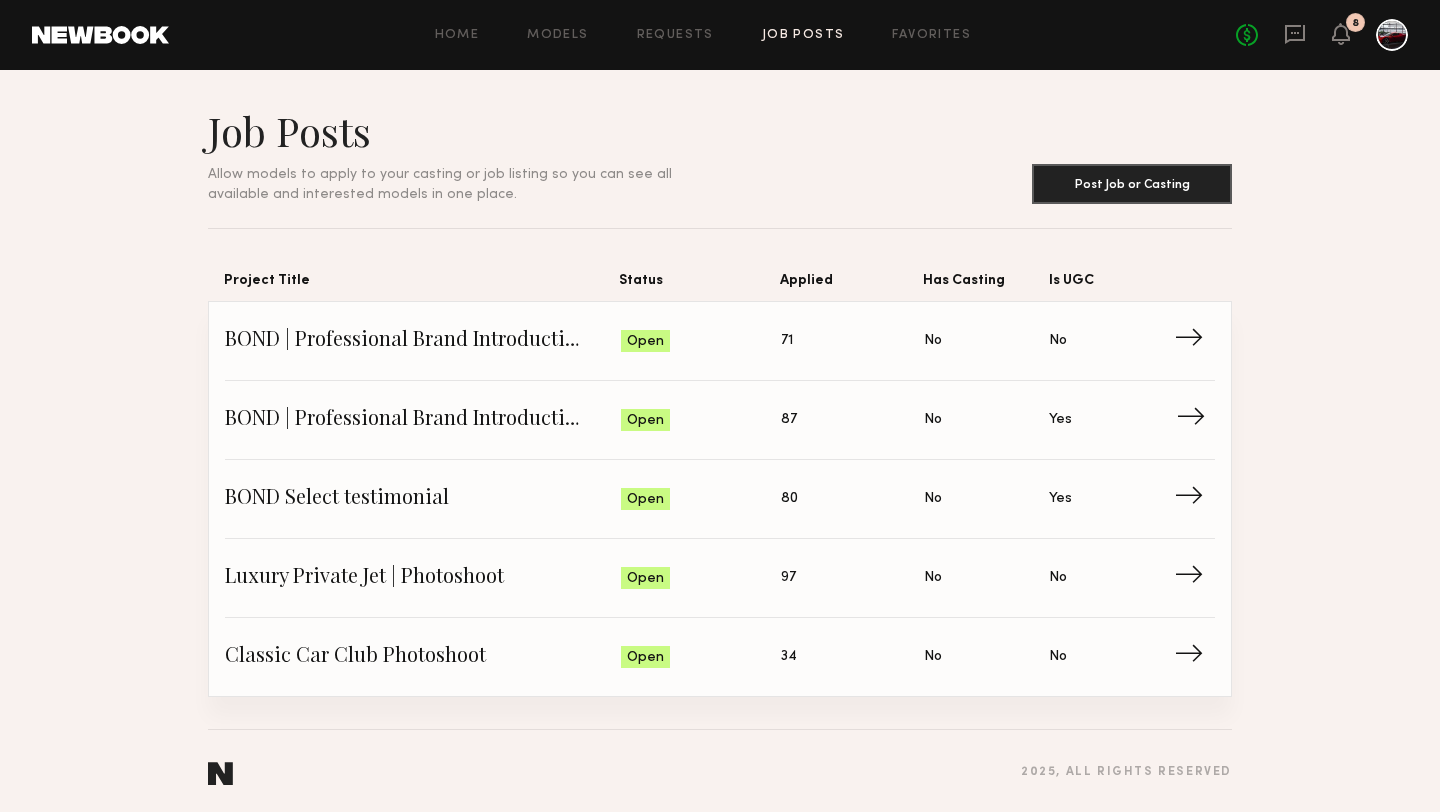 click on "BOND | Professional Brand Introduction Video" 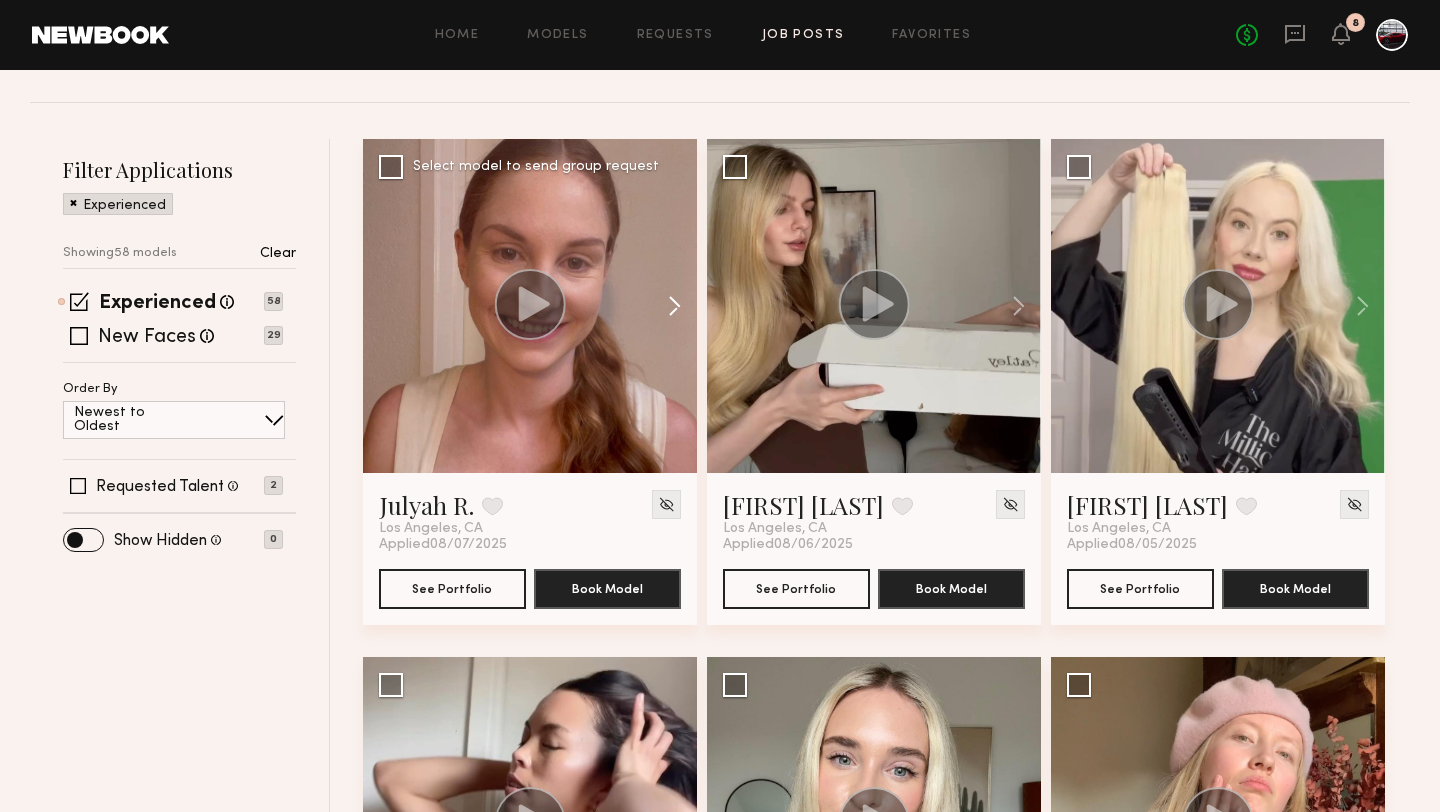 scroll, scrollTop: 0, scrollLeft: 0, axis: both 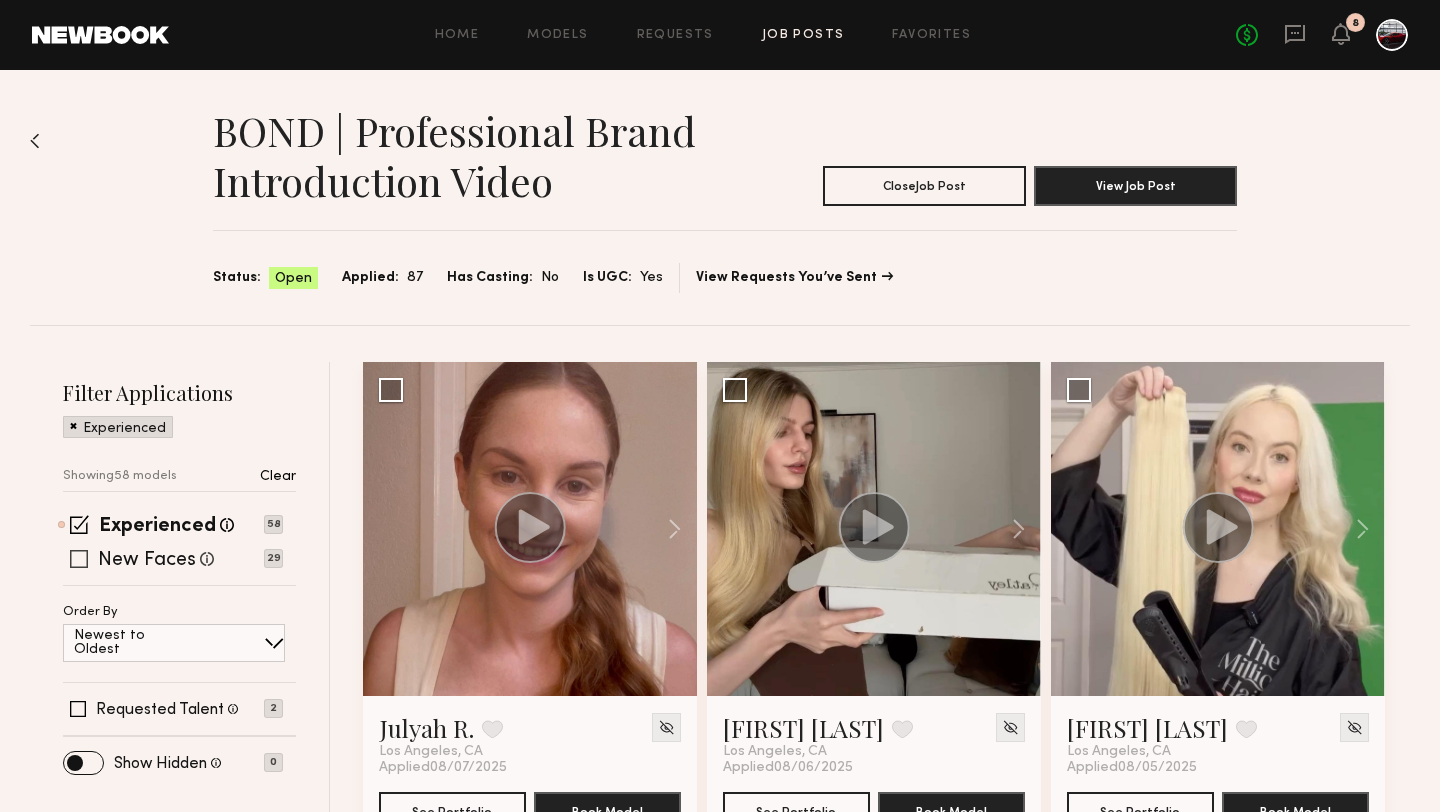 click 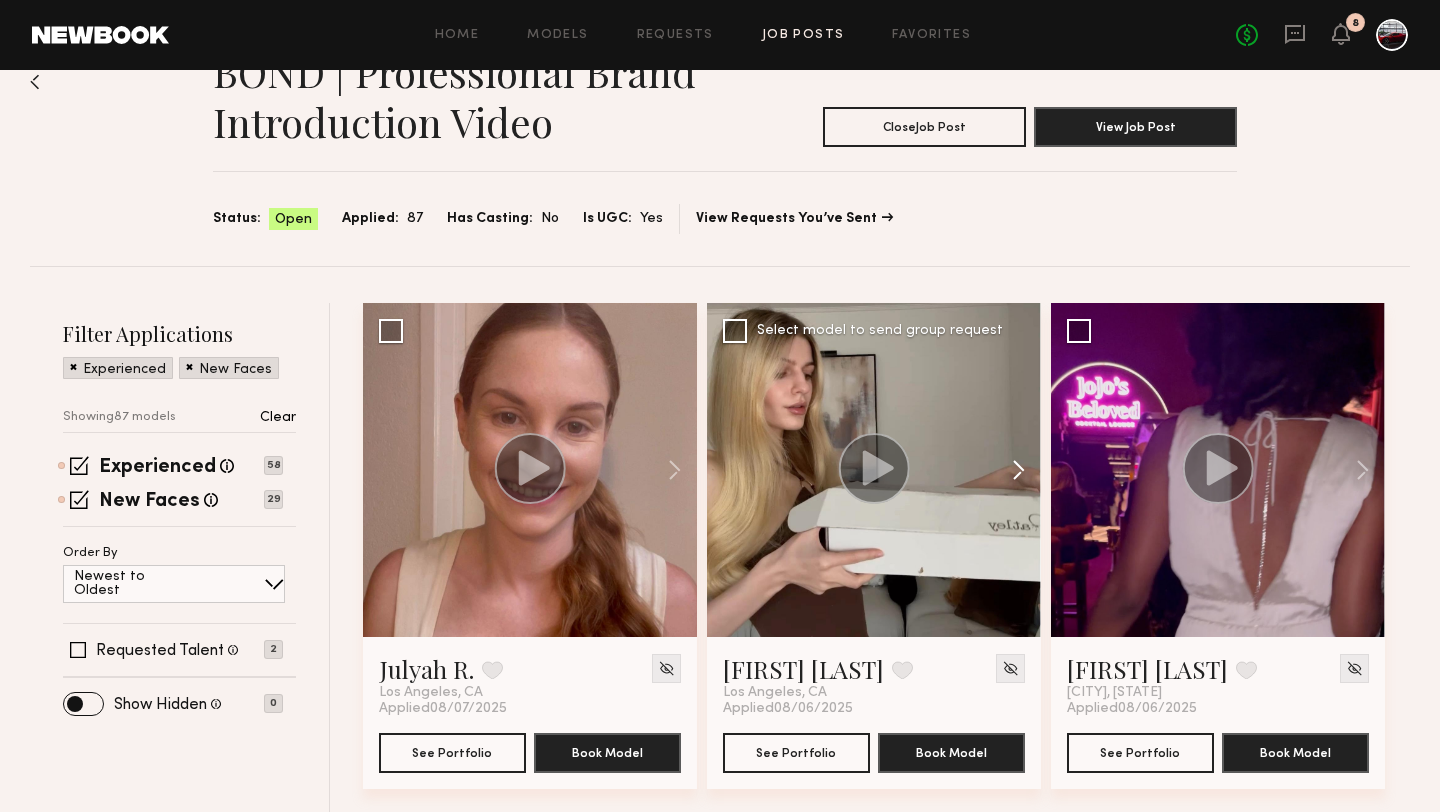 scroll, scrollTop: 91, scrollLeft: 0, axis: vertical 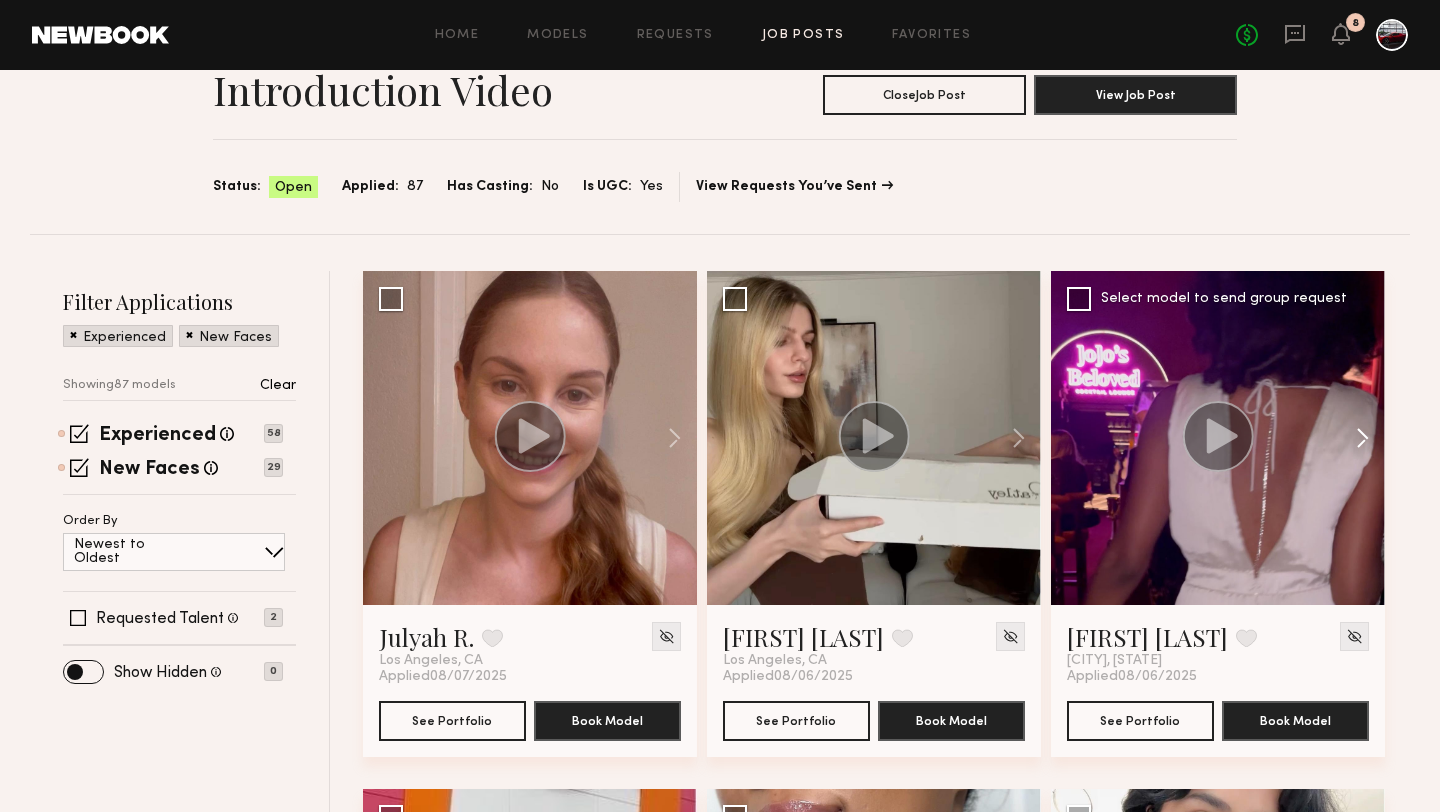 click 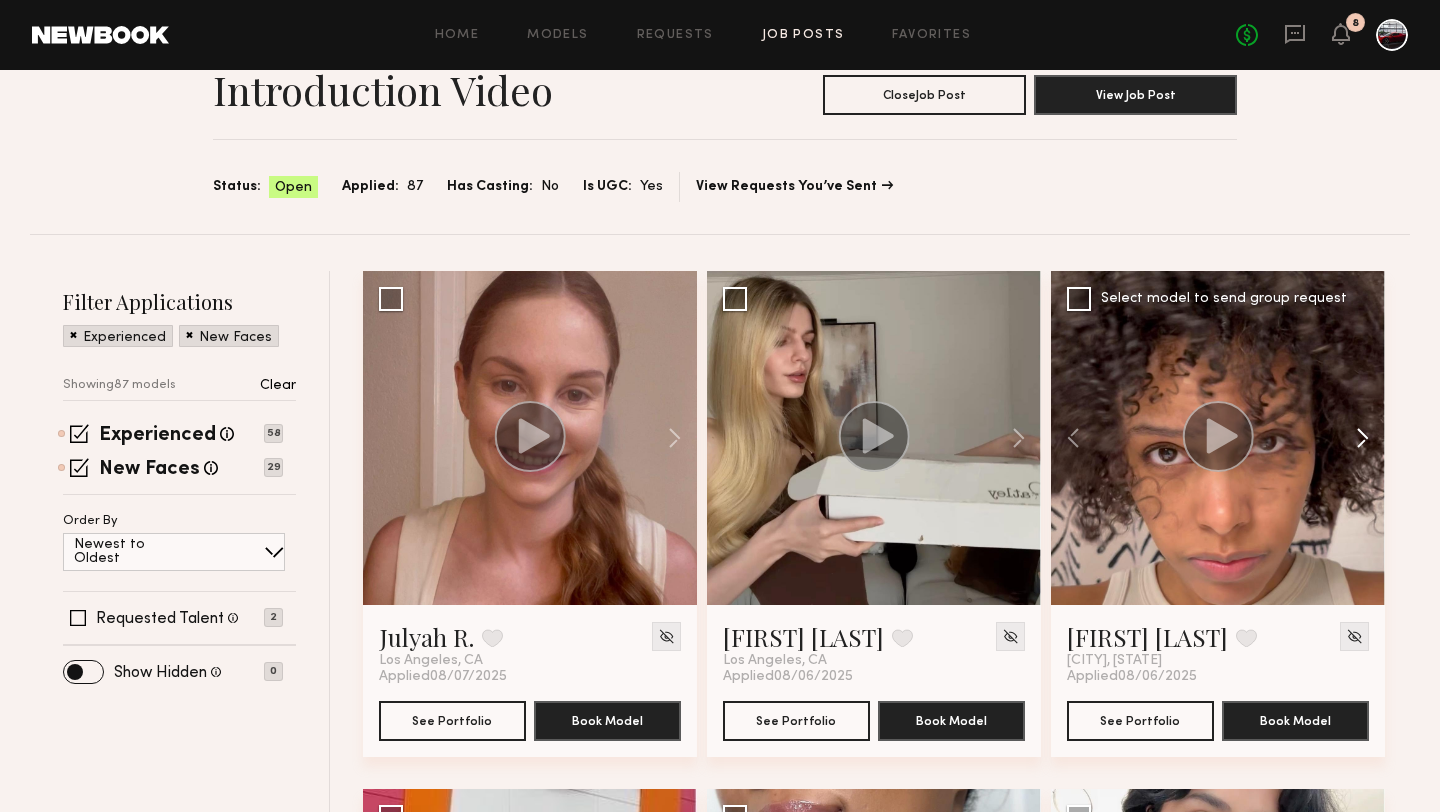 click 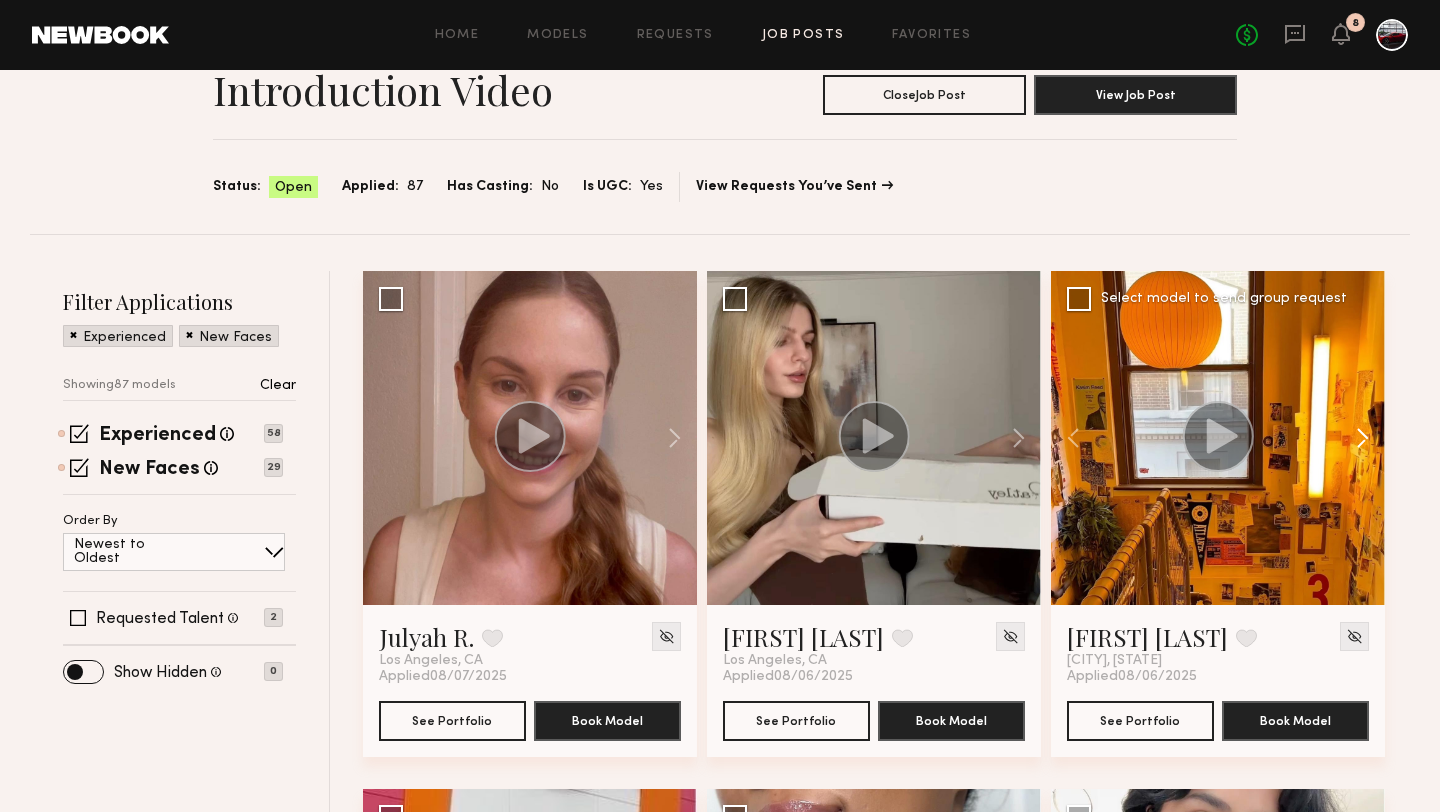 click 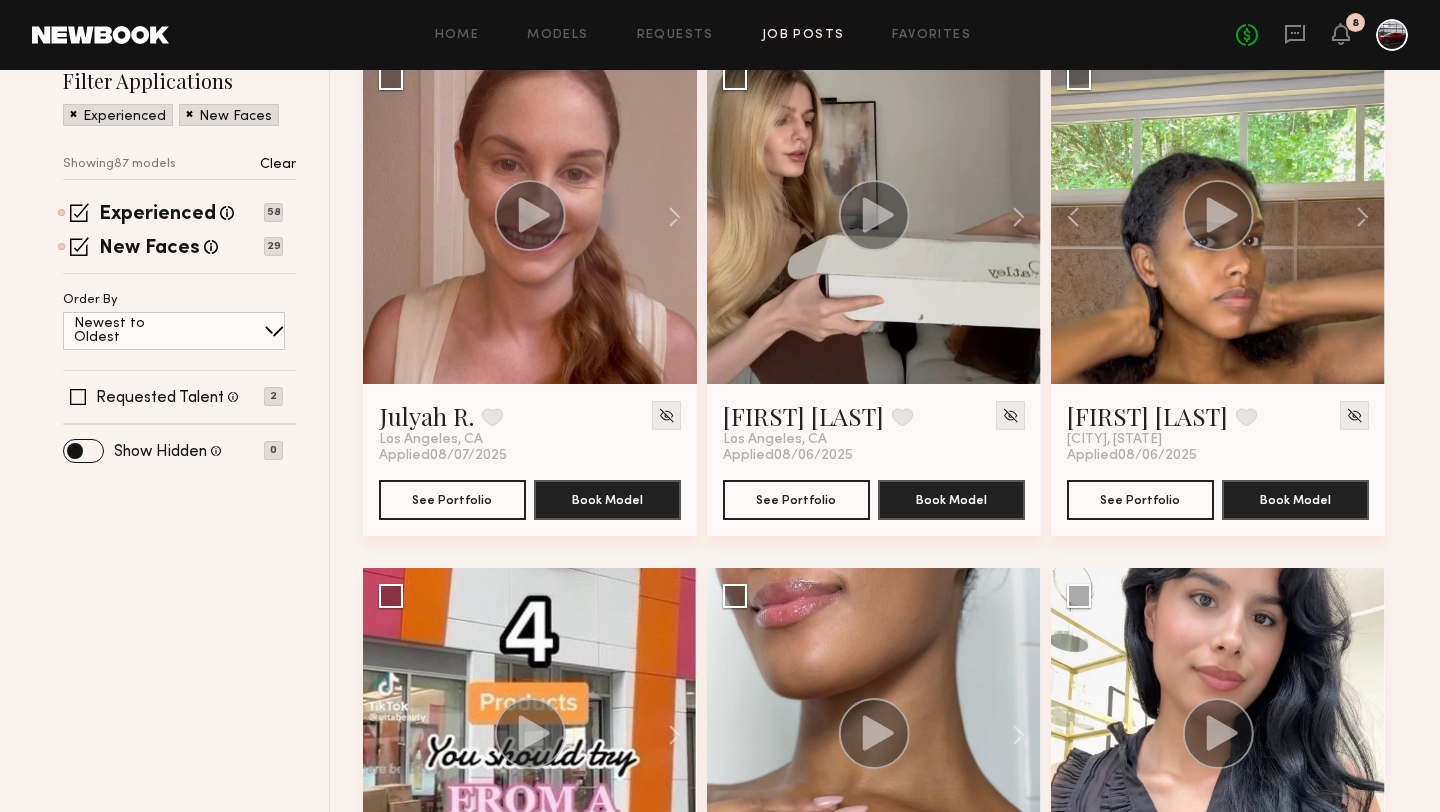 scroll, scrollTop: 551, scrollLeft: 0, axis: vertical 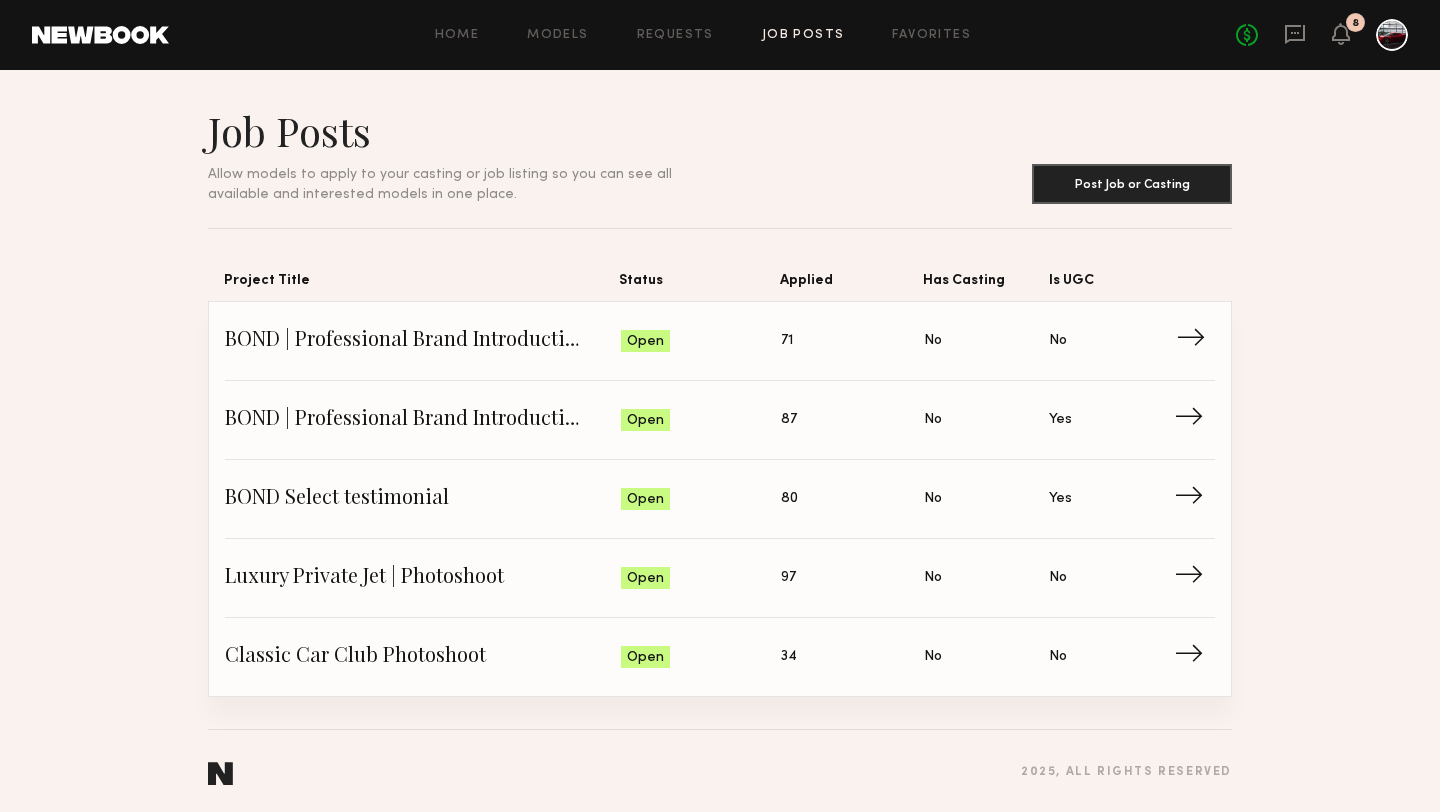 click on "BOND | Professional Brand Introduction Video" 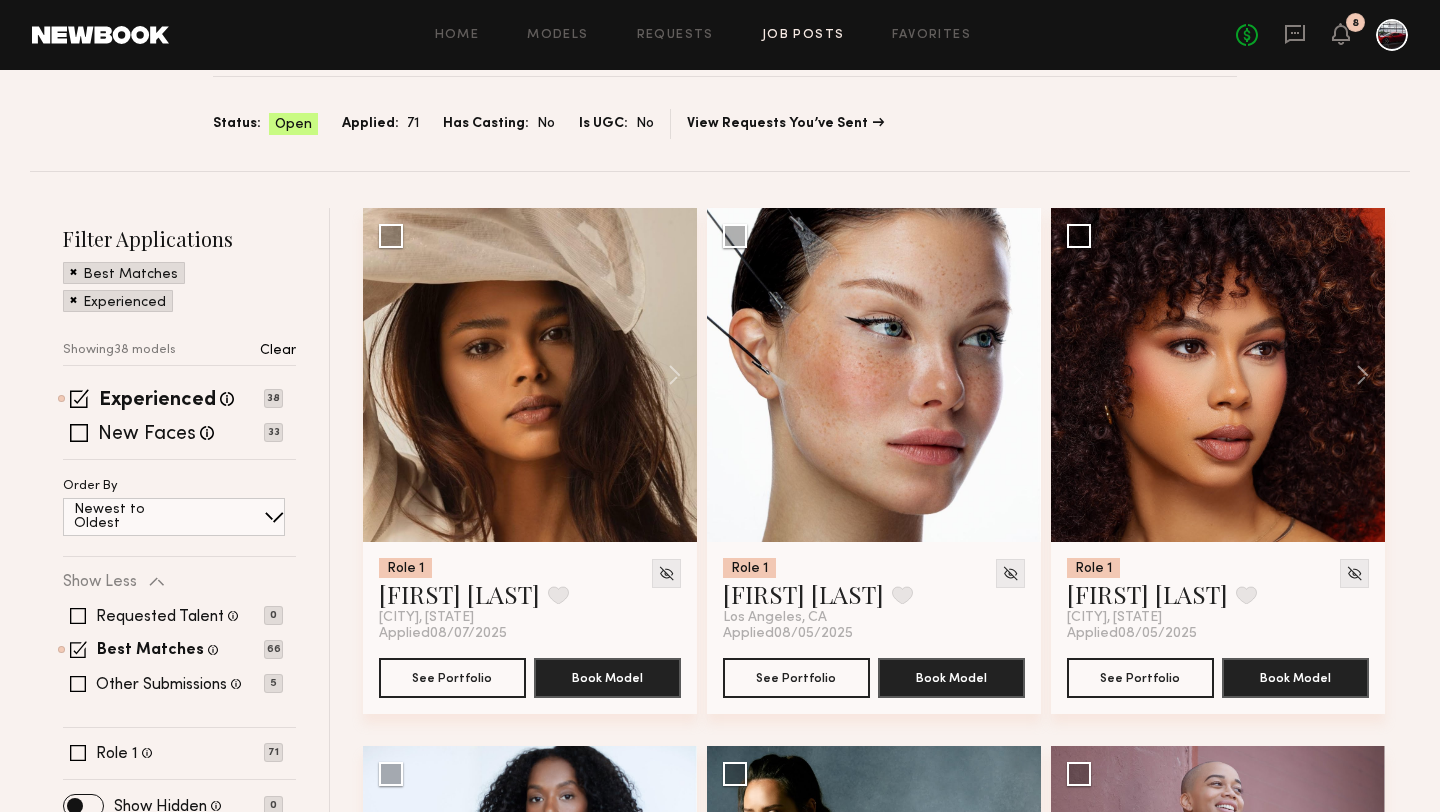 scroll, scrollTop: 160, scrollLeft: 0, axis: vertical 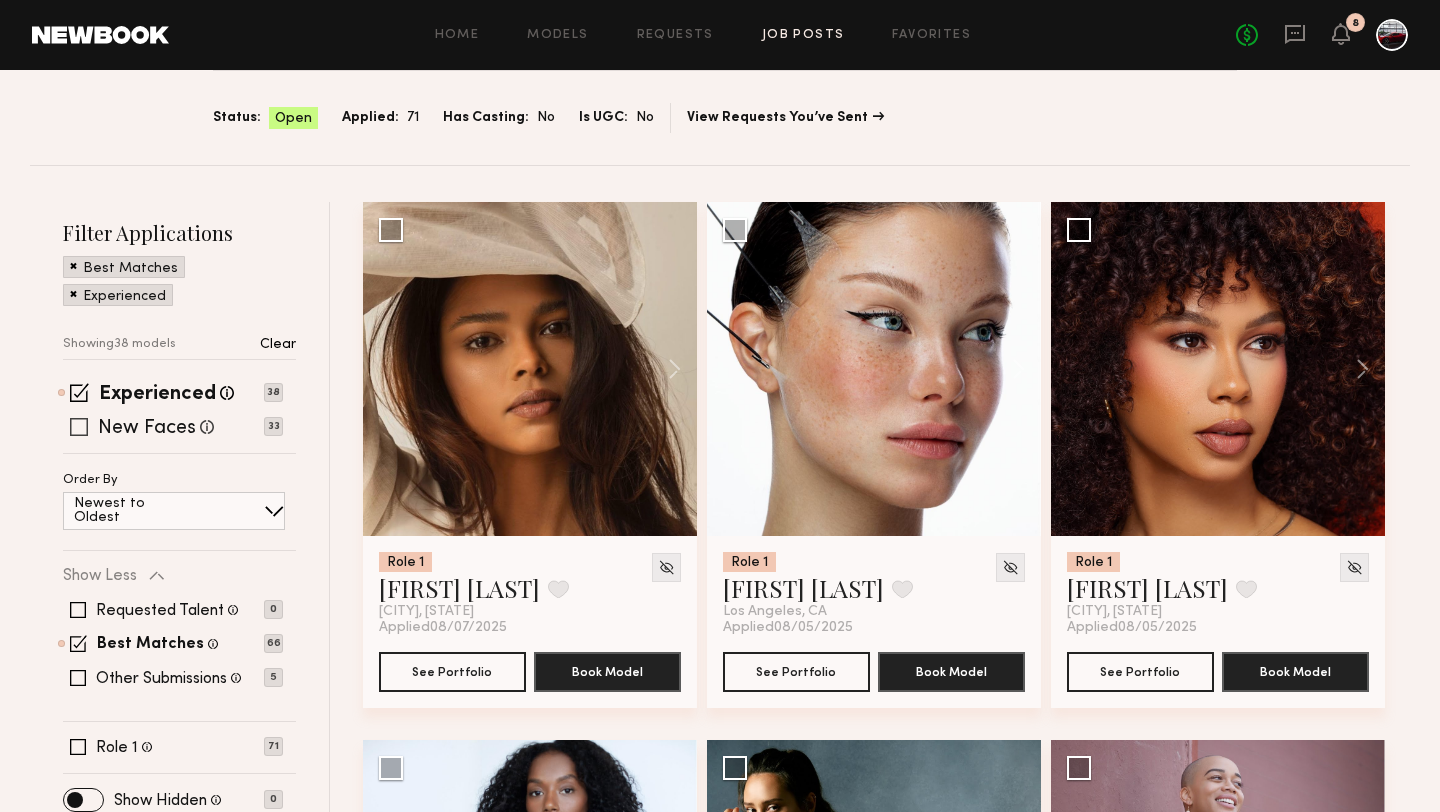 click 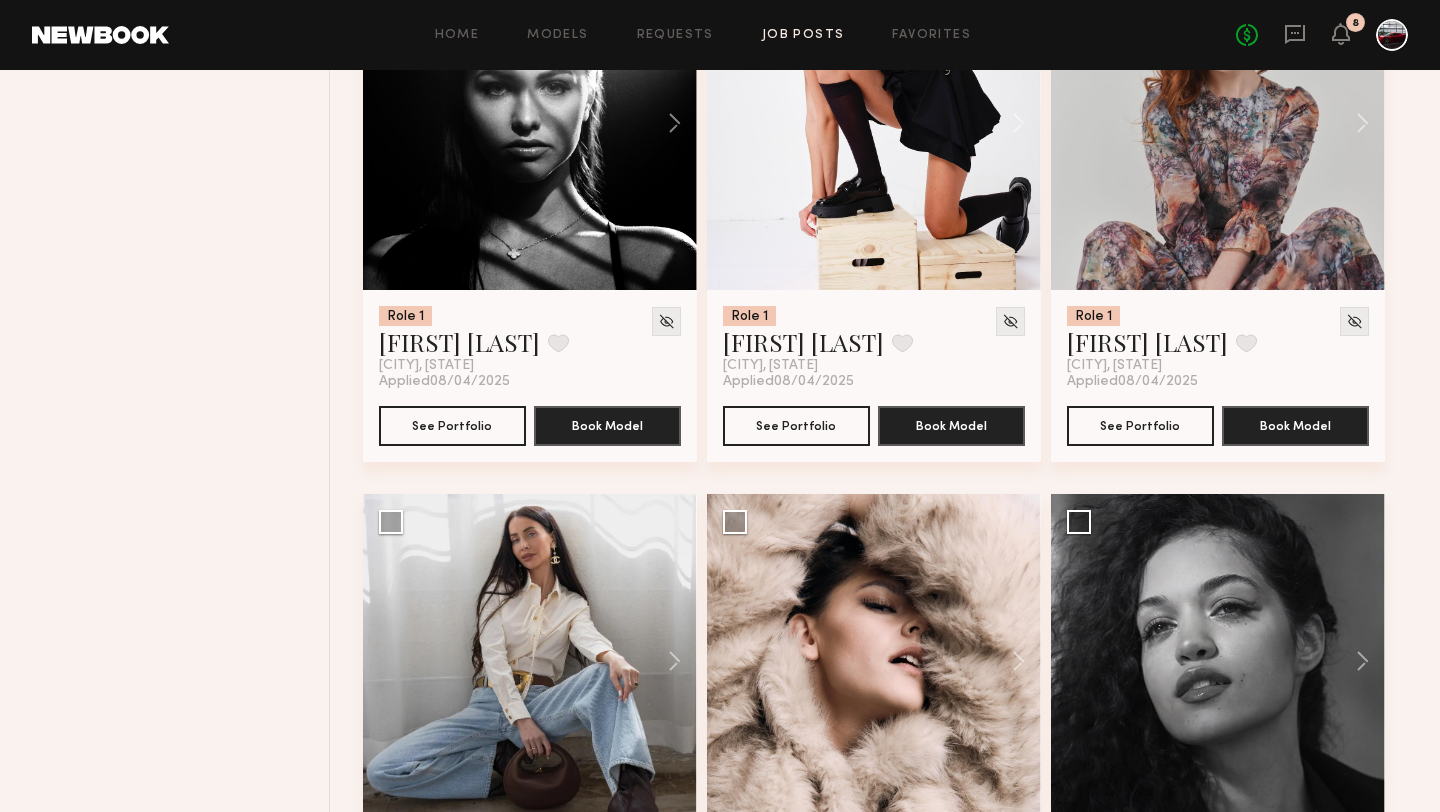 scroll, scrollTop: 3986, scrollLeft: 0, axis: vertical 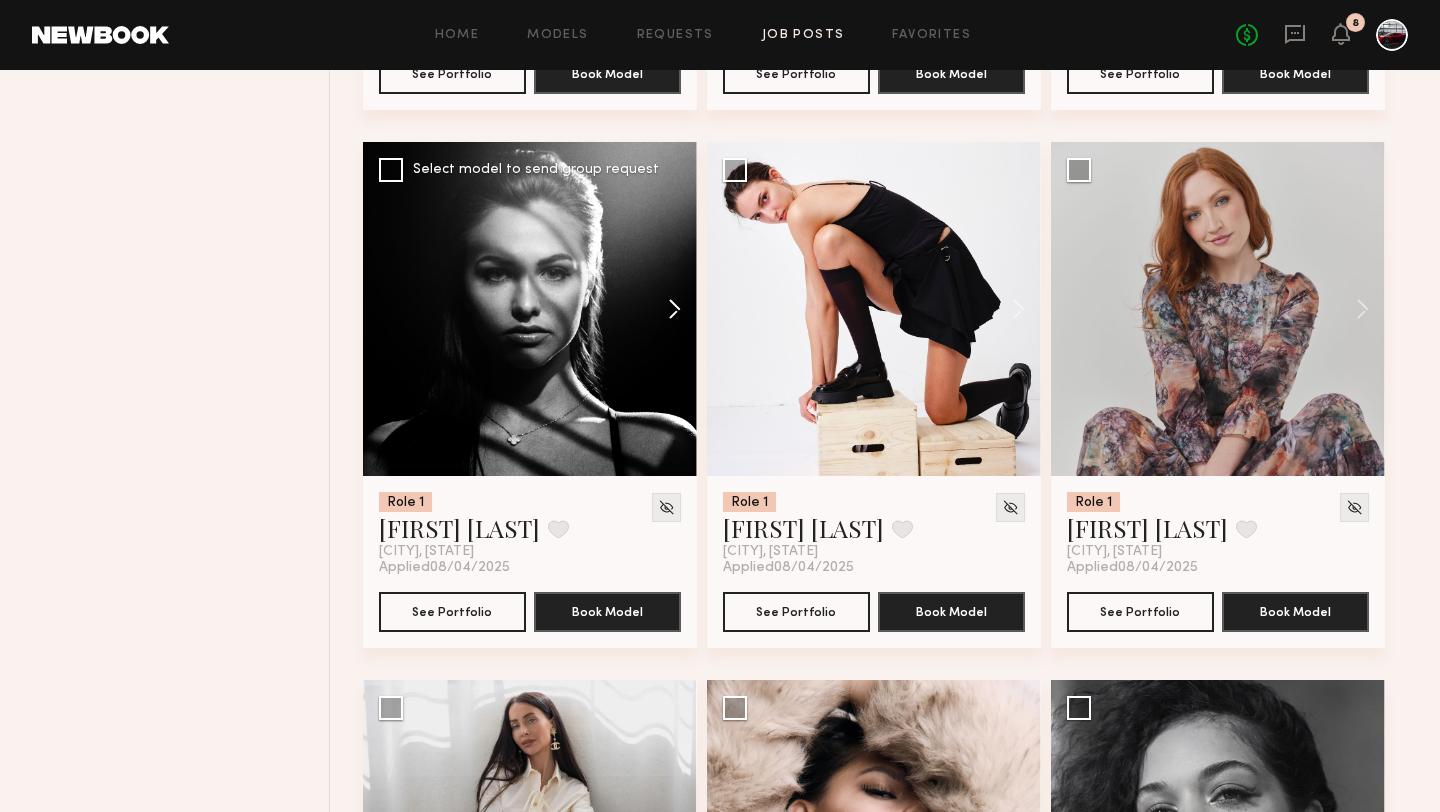 click 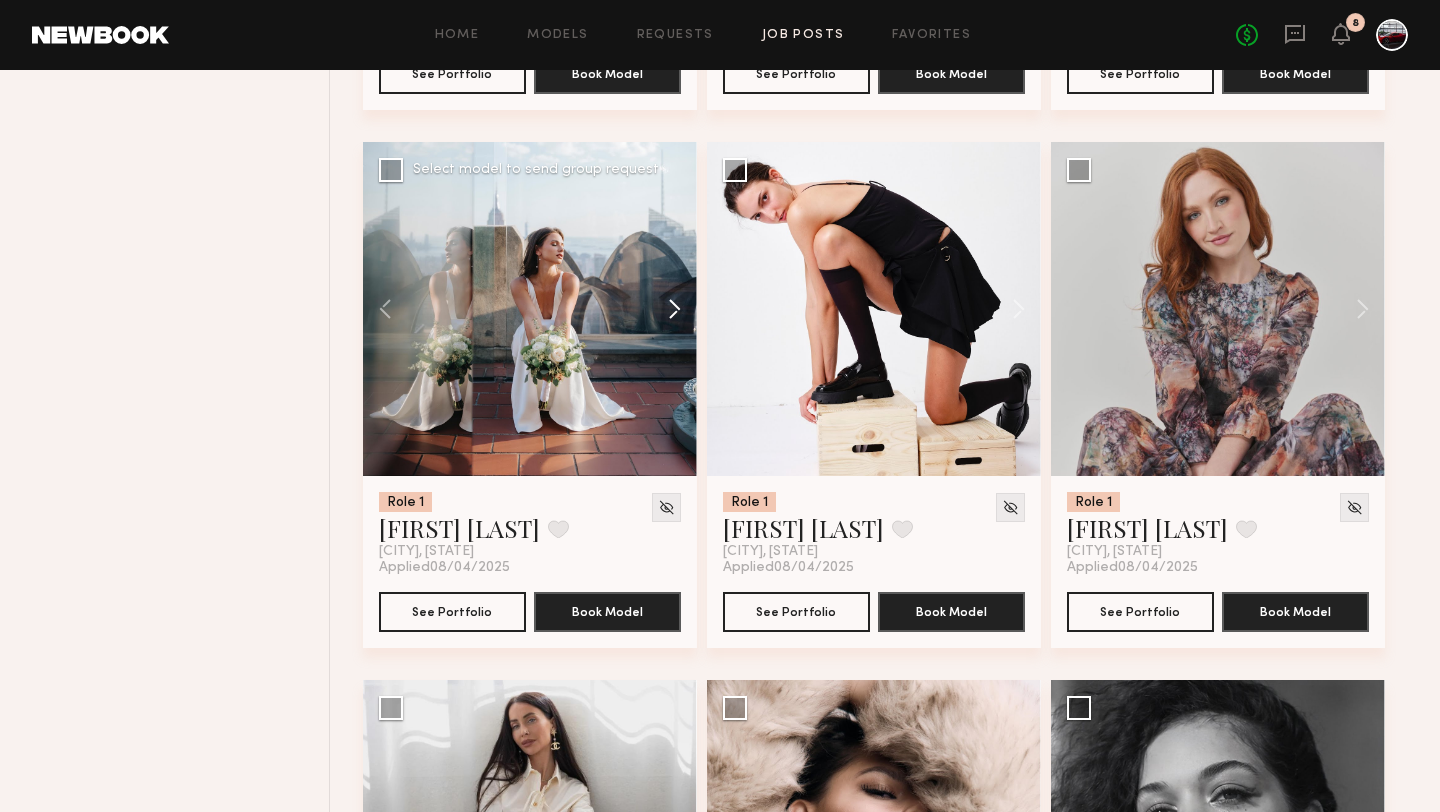 click 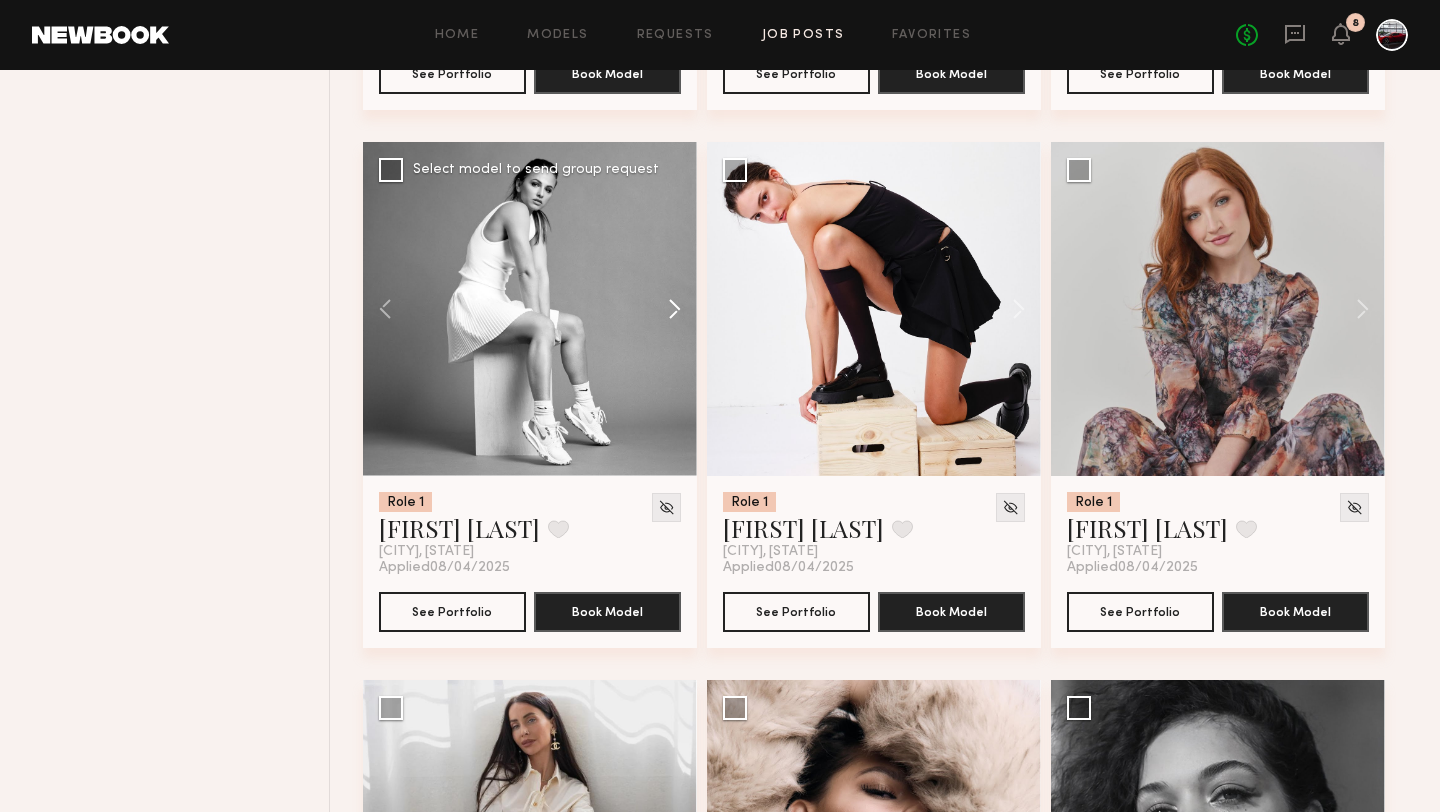 click 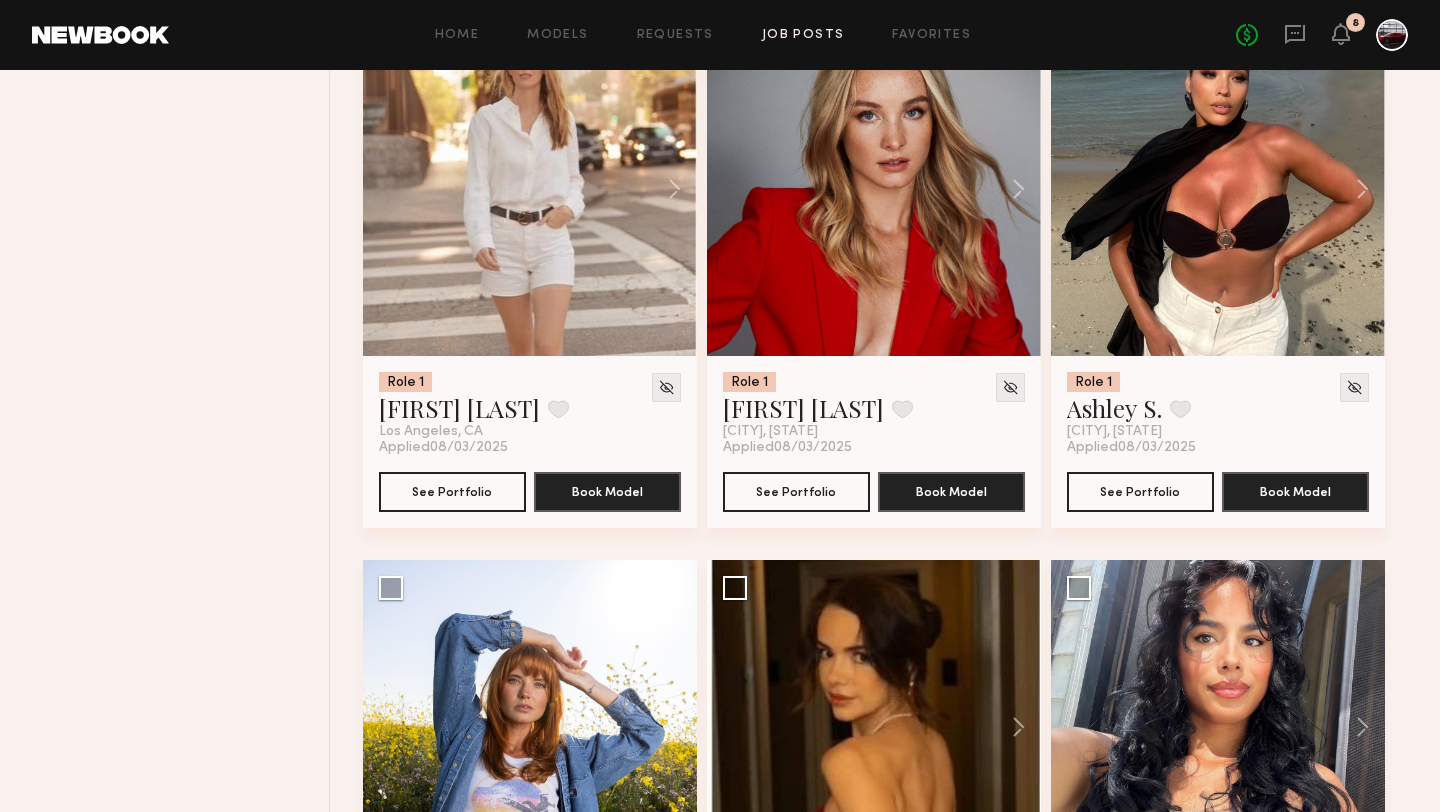 scroll, scrollTop: 9975, scrollLeft: 0, axis: vertical 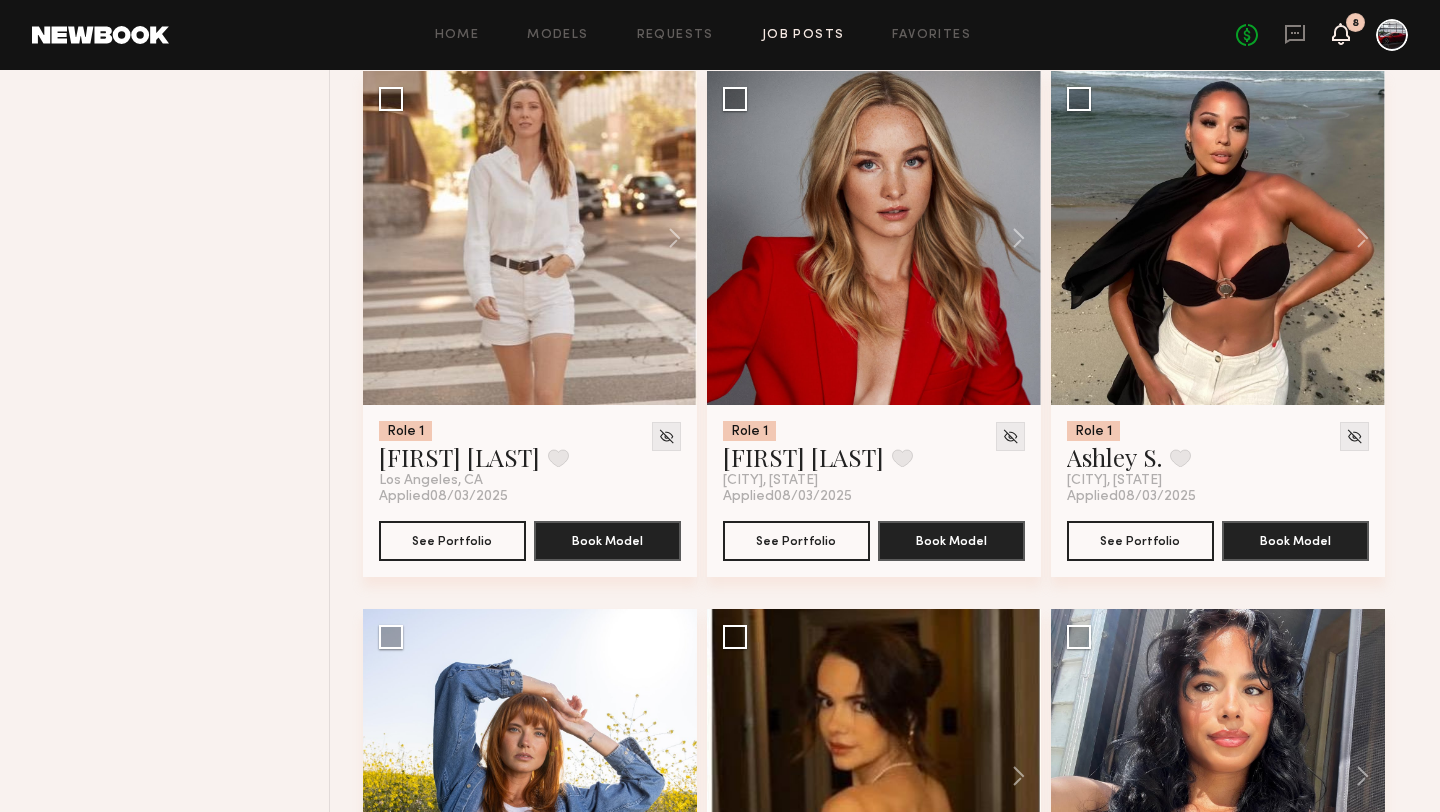click 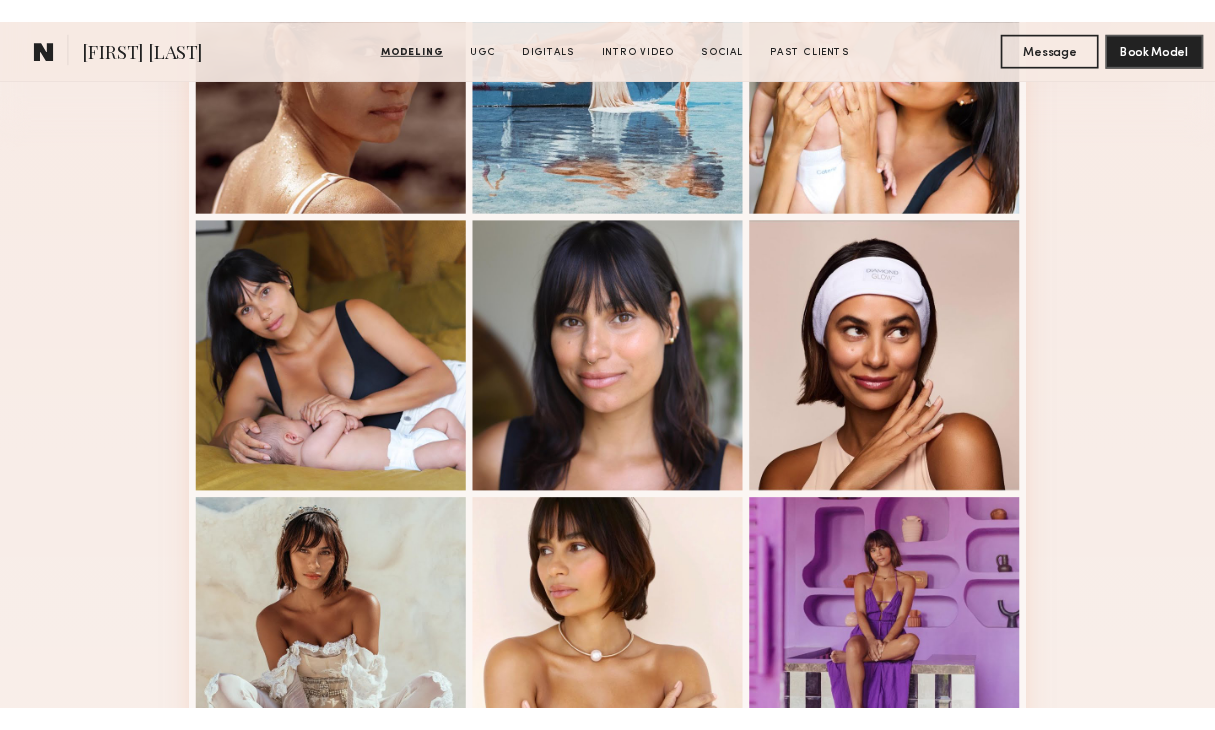 scroll, scrollTop: 0, scrollLeft: 0, axis: both 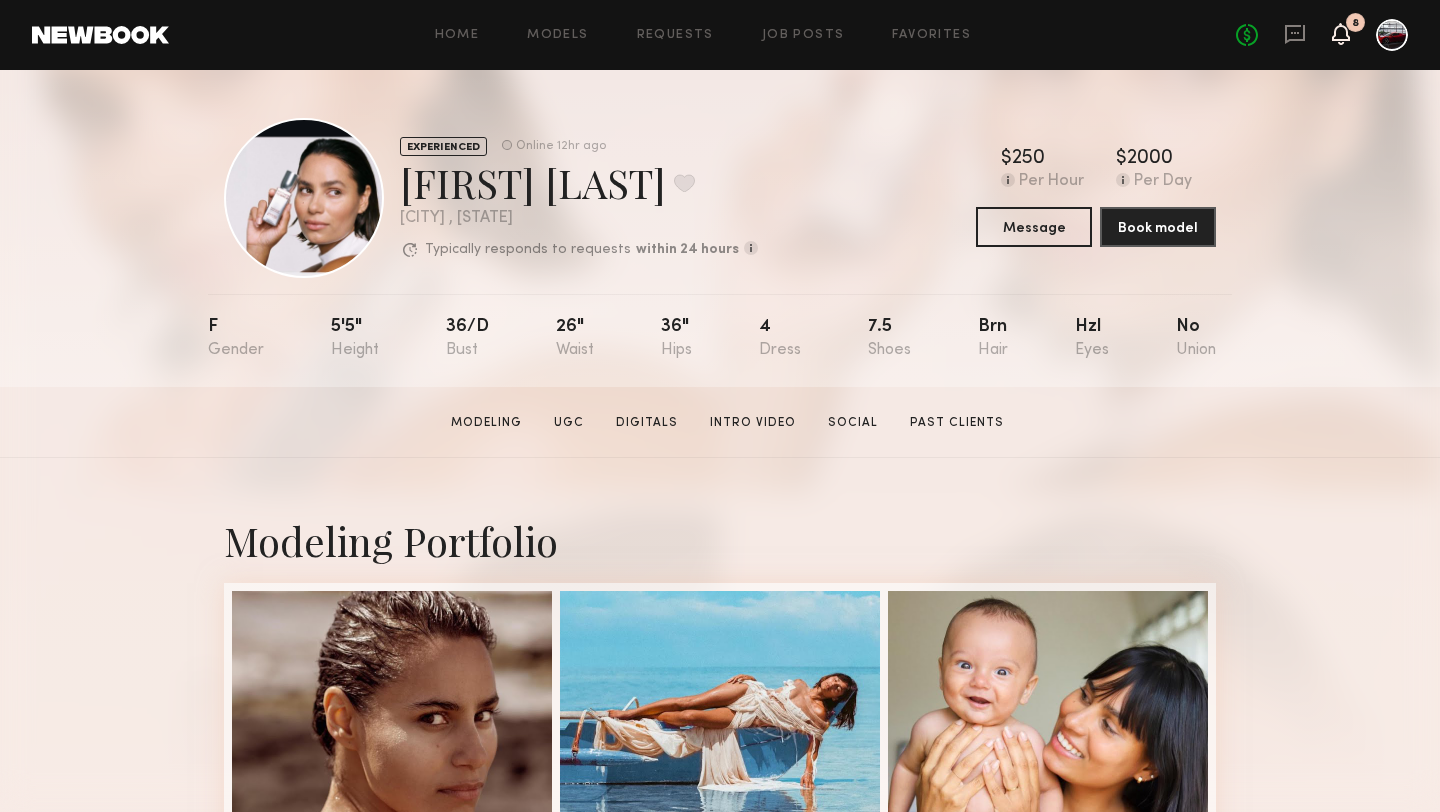 click 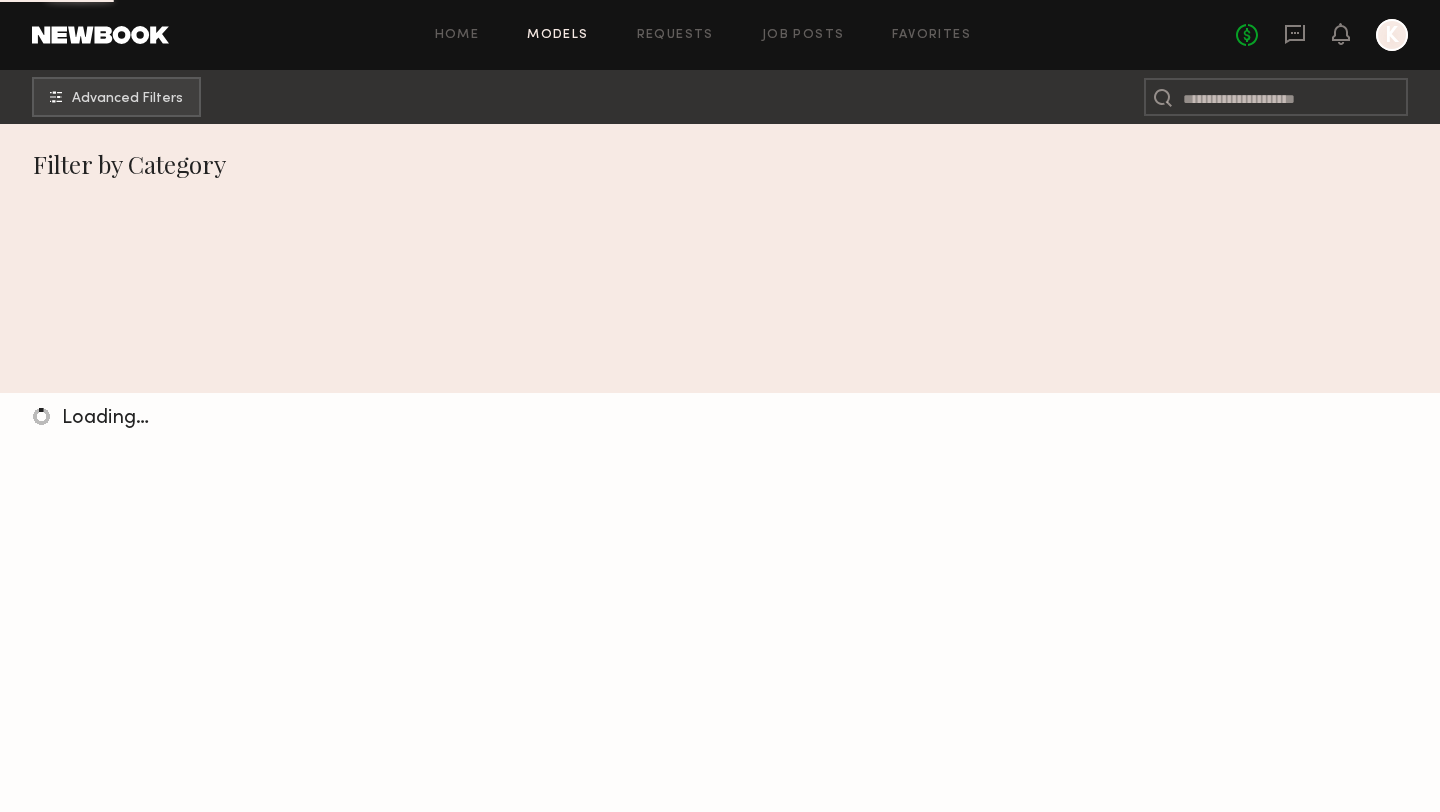 scroll, scrollTop: 0, scrollLeft: 0, axis: both 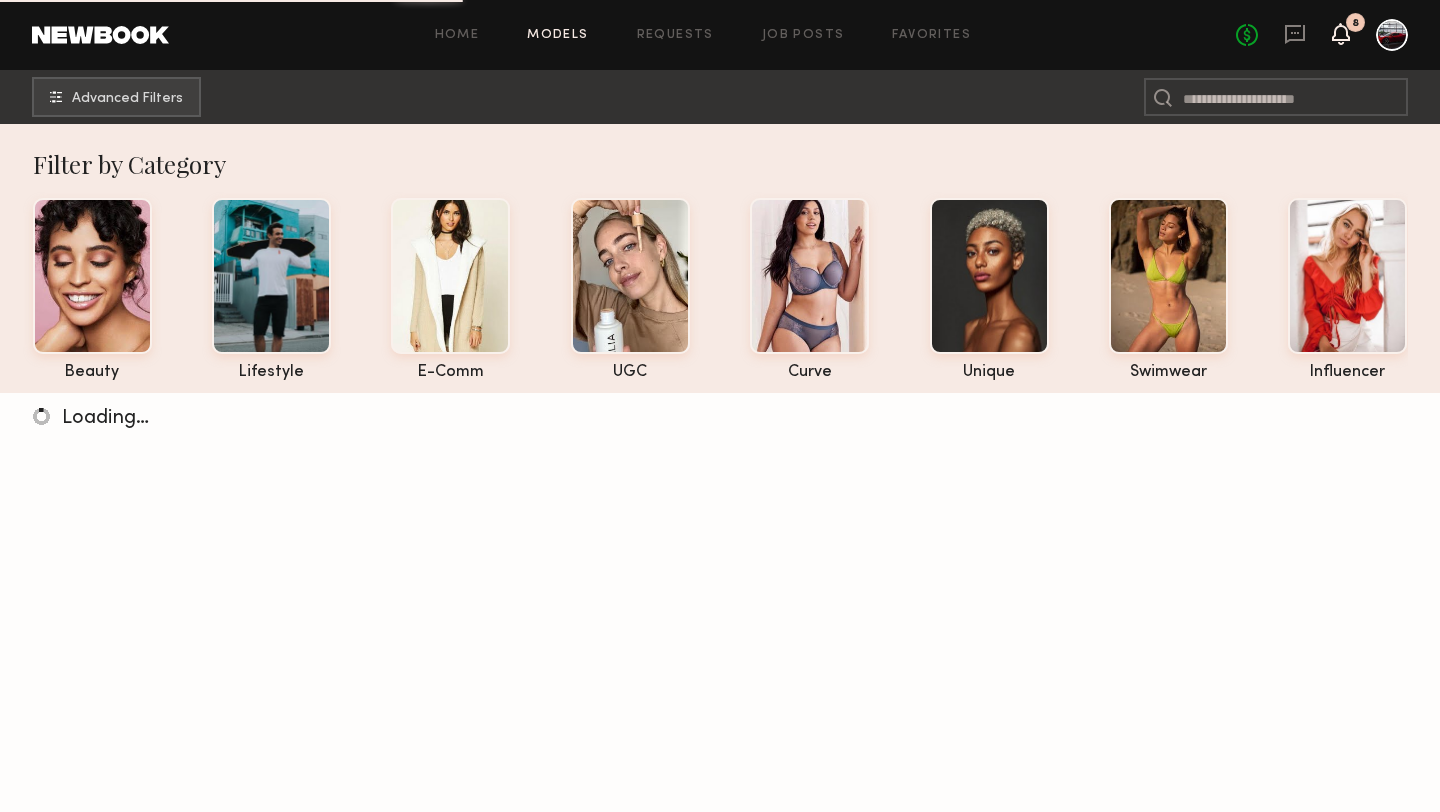 click 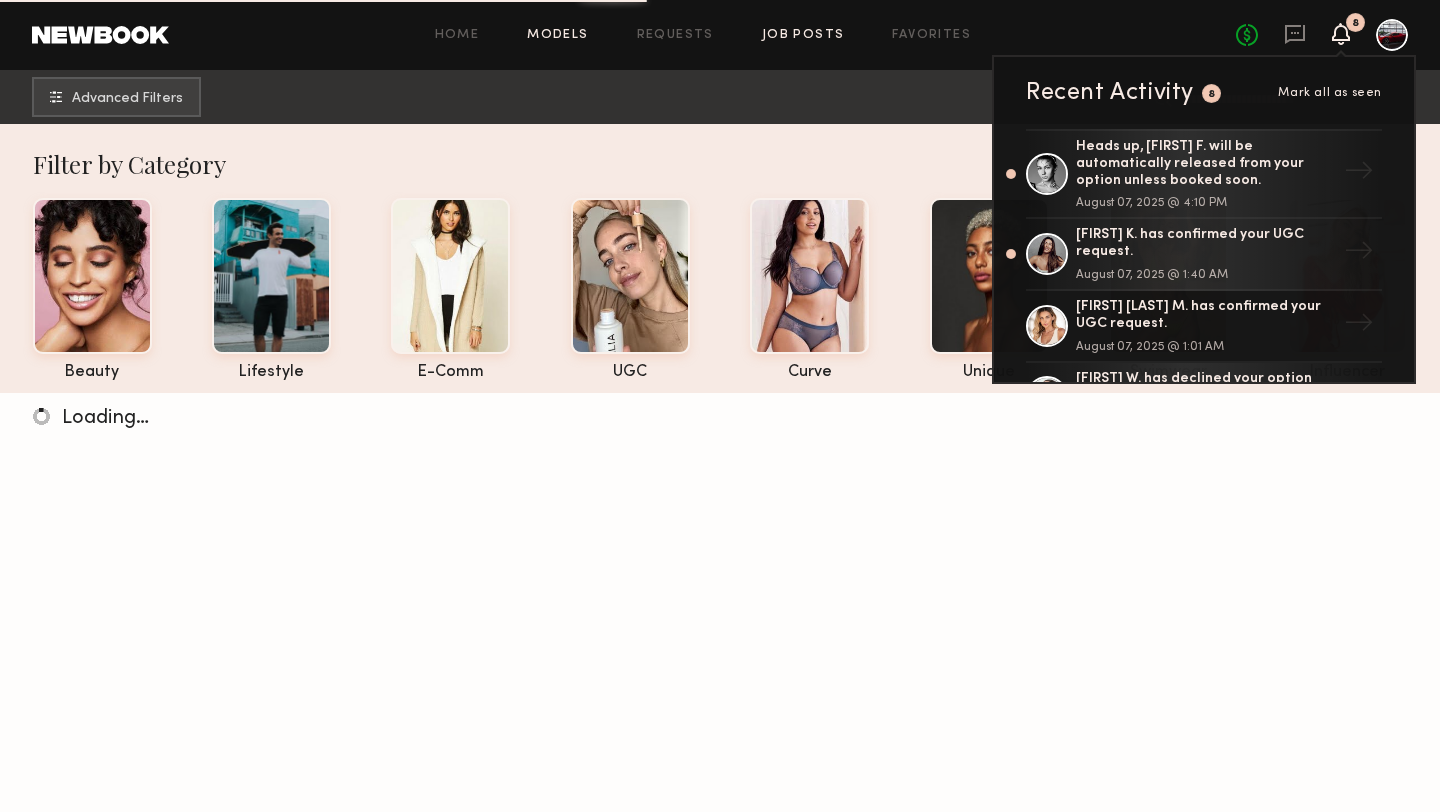 click on "Job Posts" 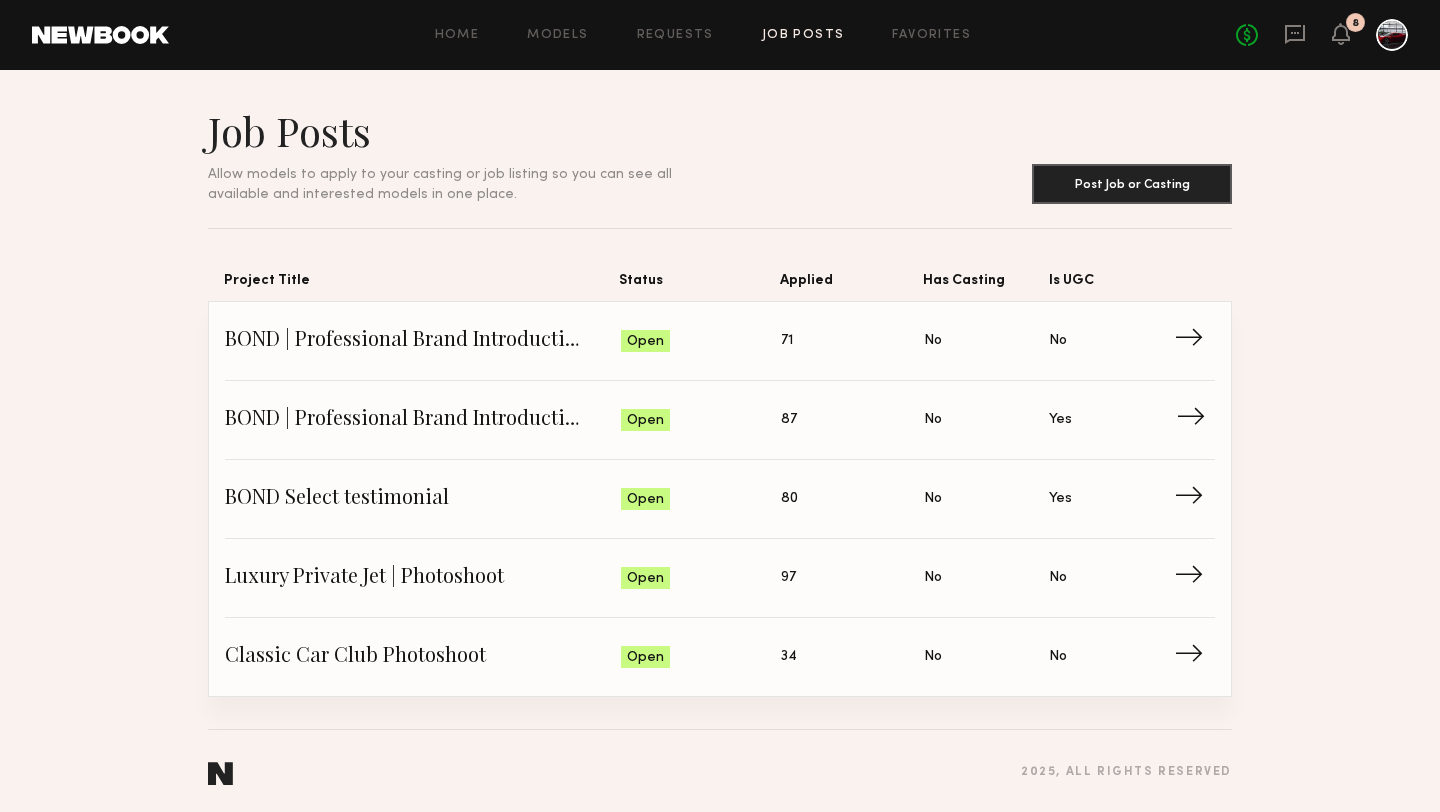click on "Status: Open" 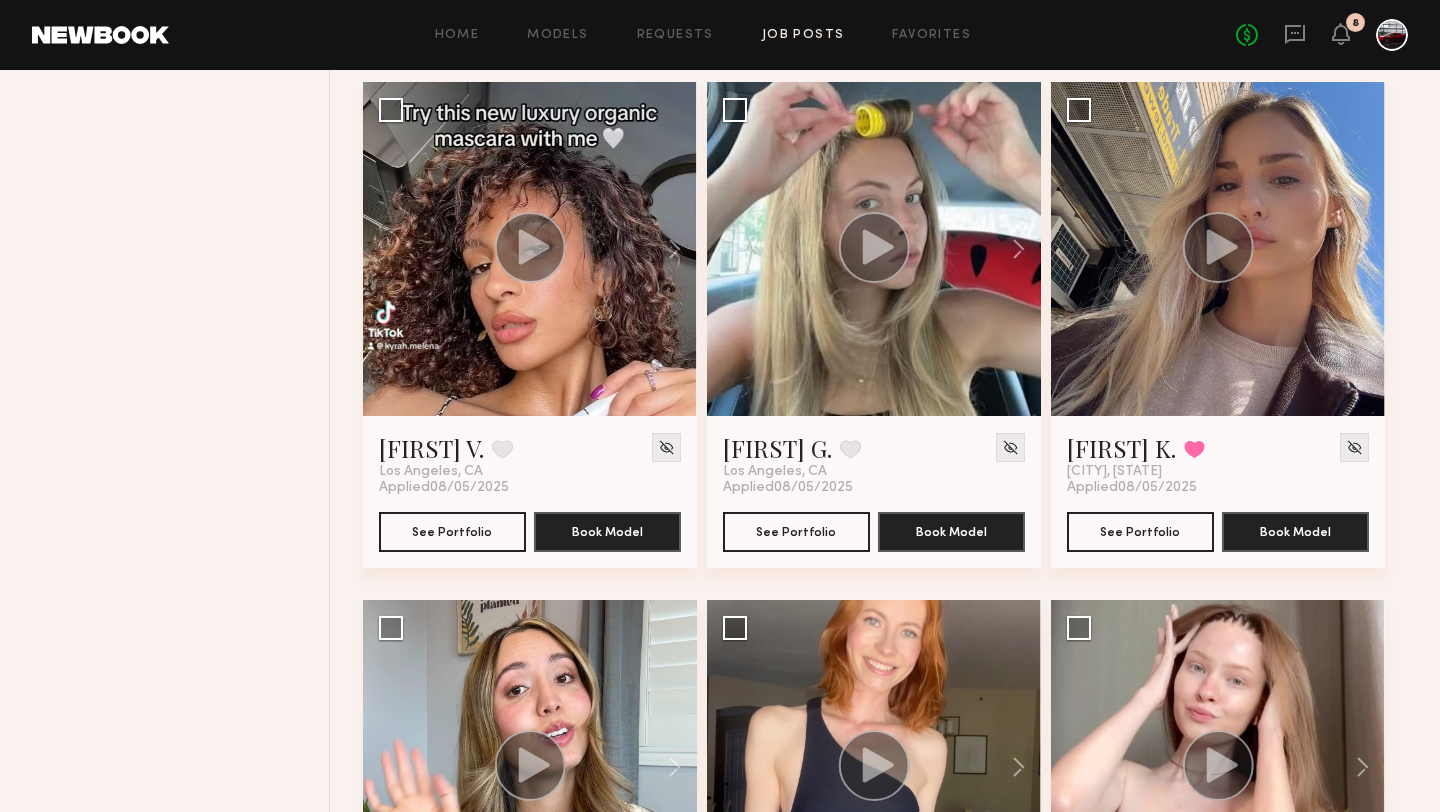 scroll, scrollTop: 1827, scrollLeft: 0, axis: vertical 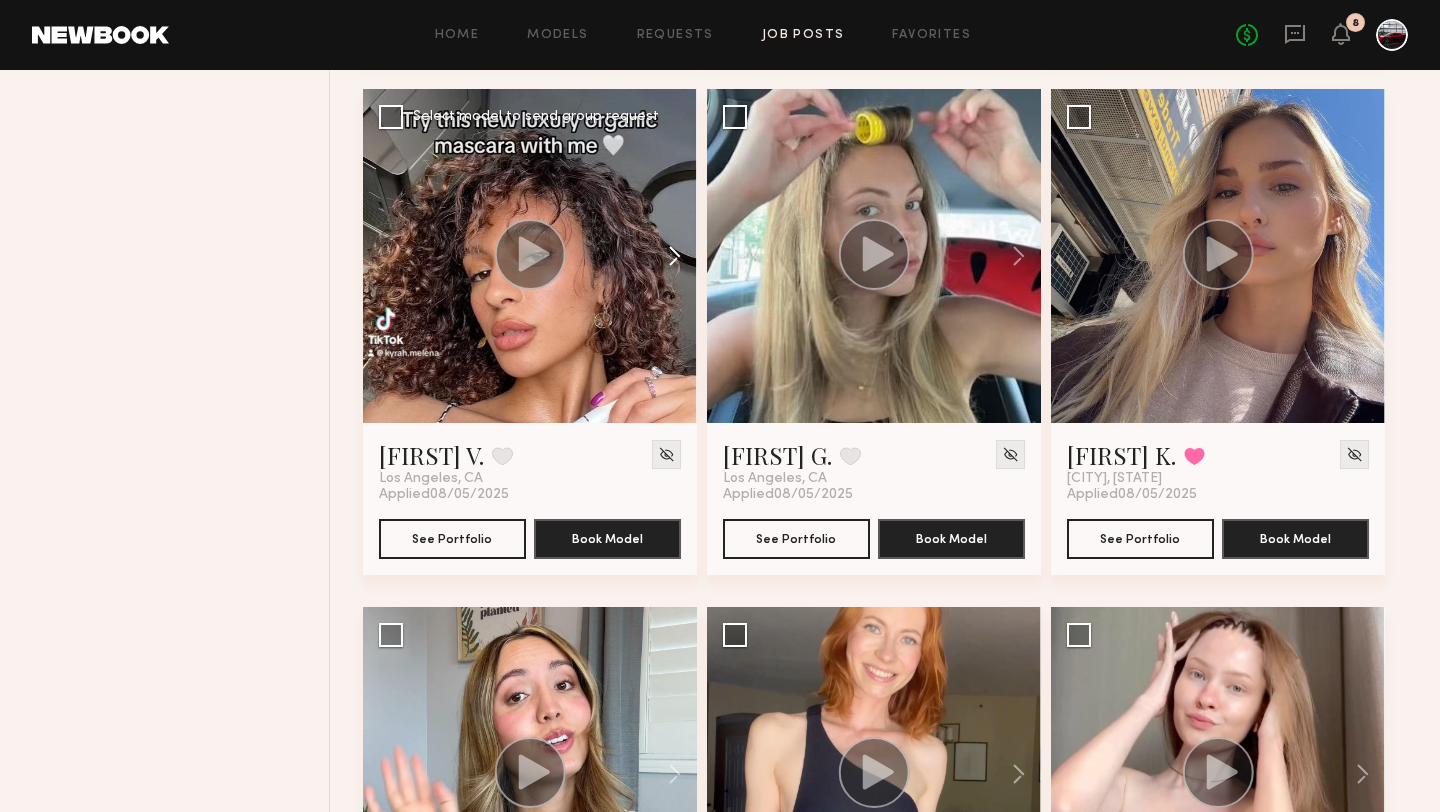 click 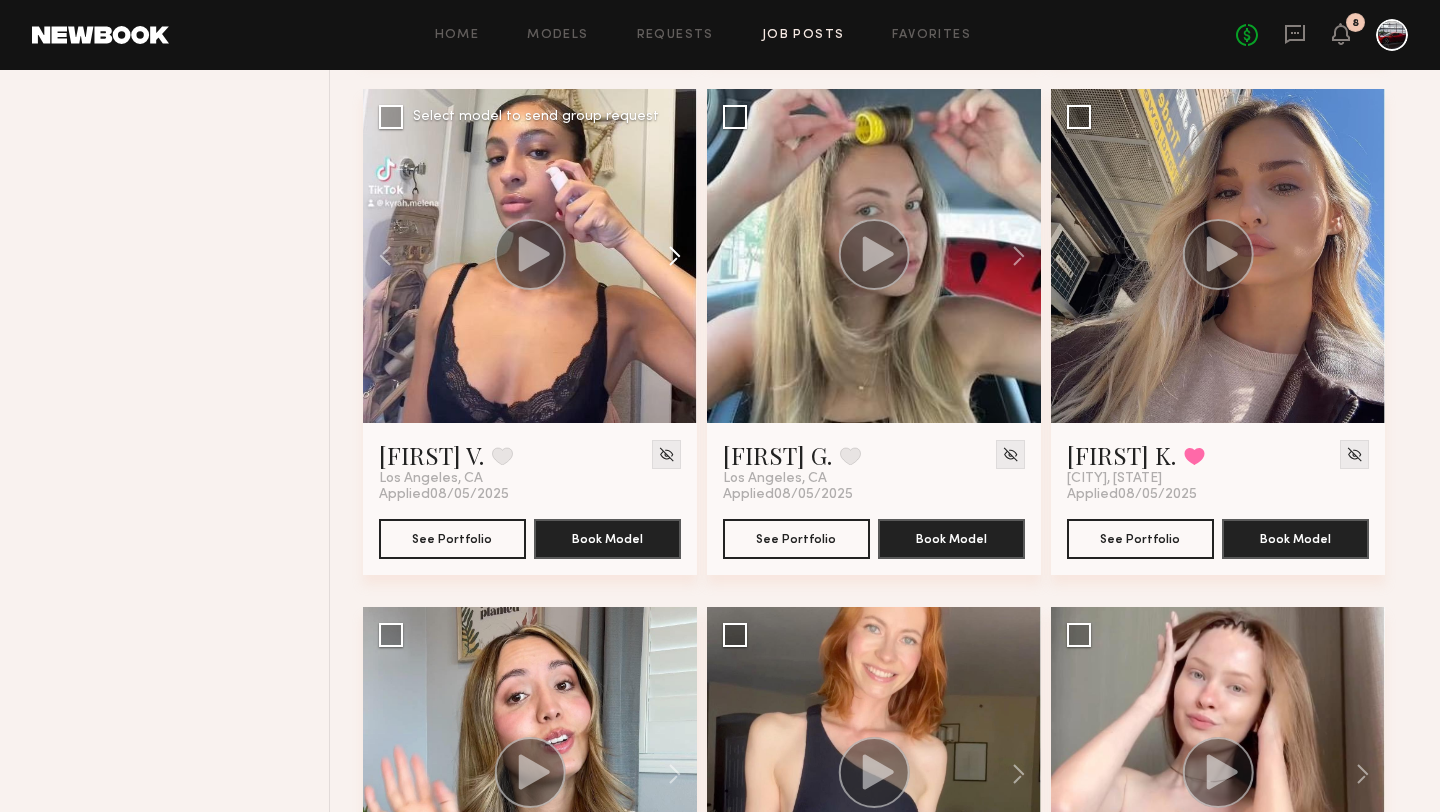 click 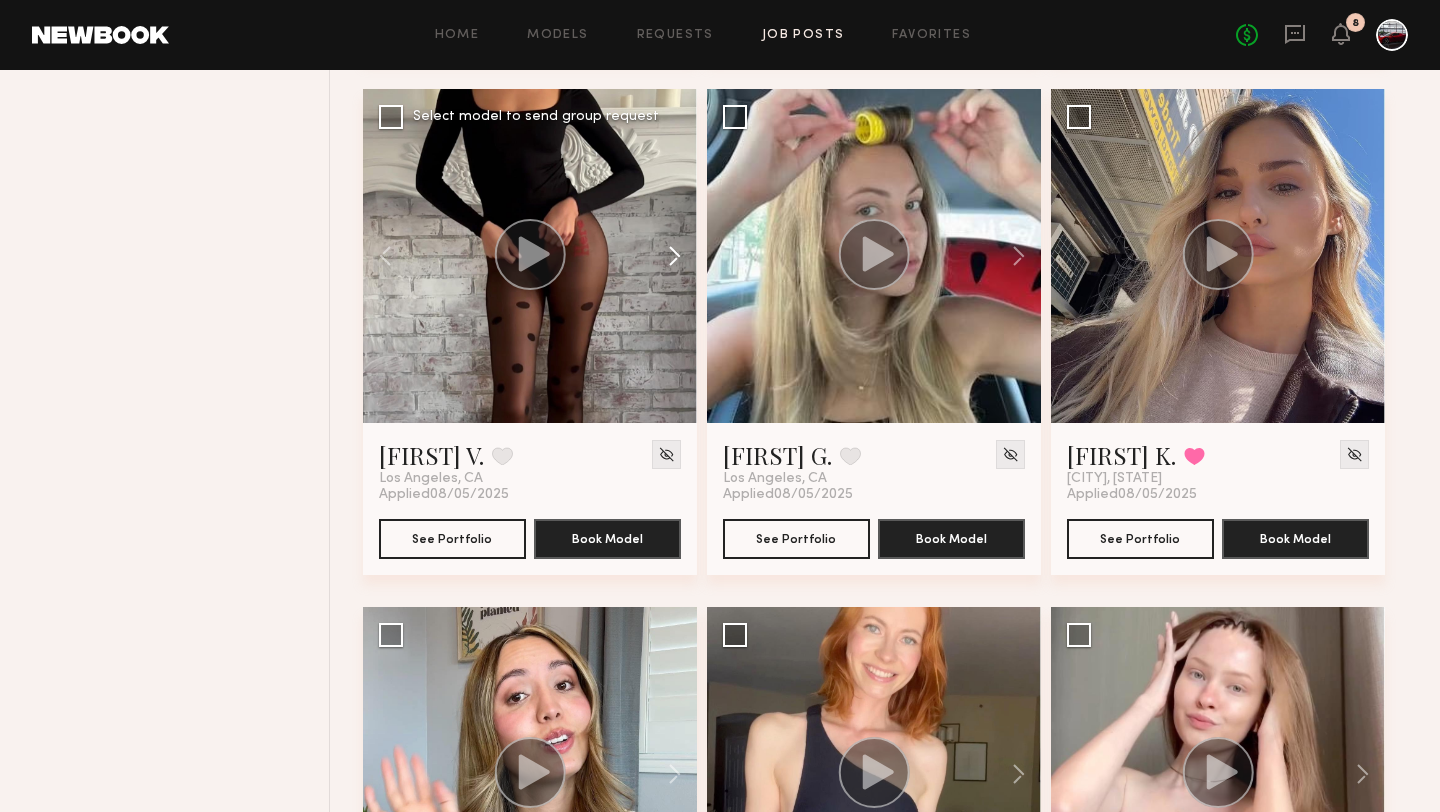 click 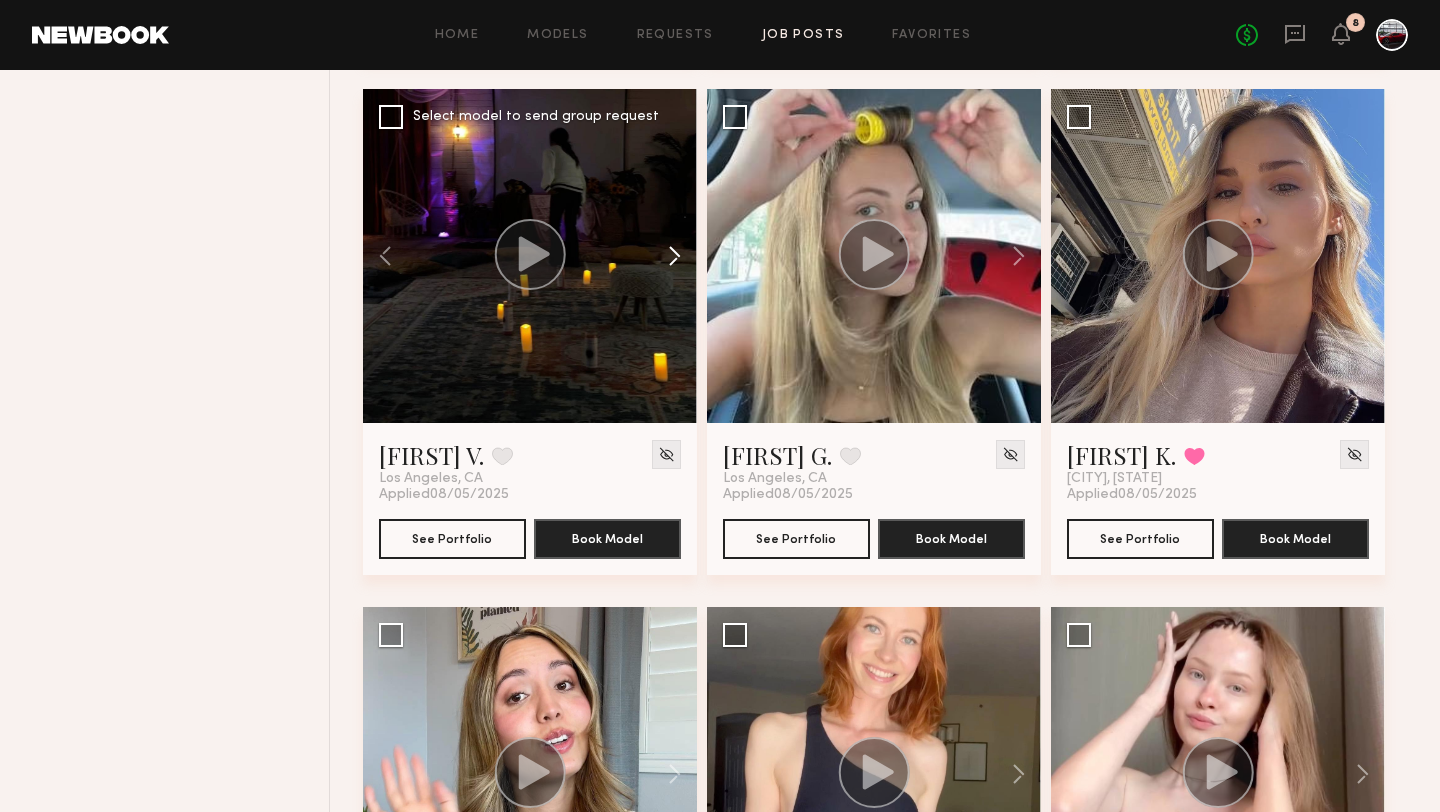 click 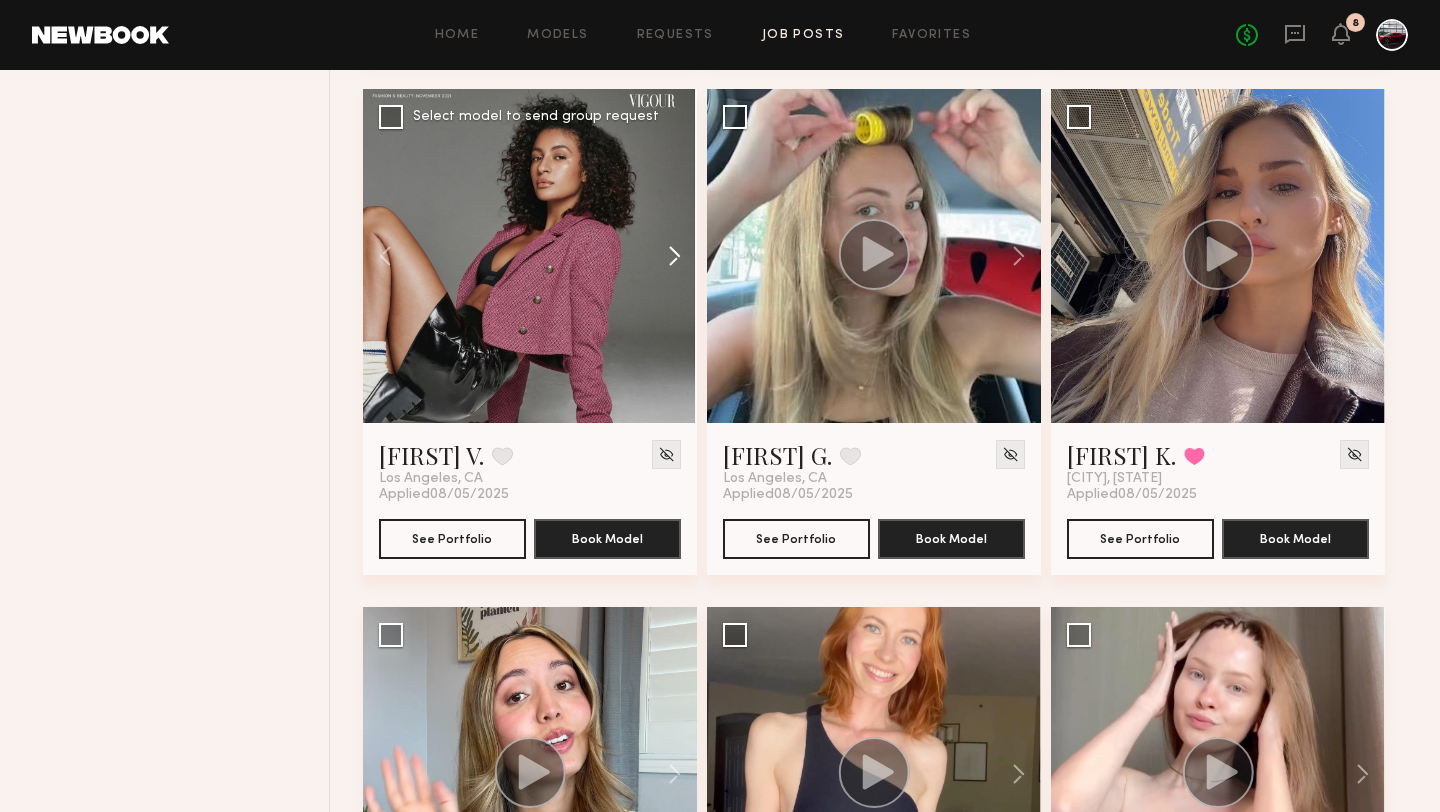click 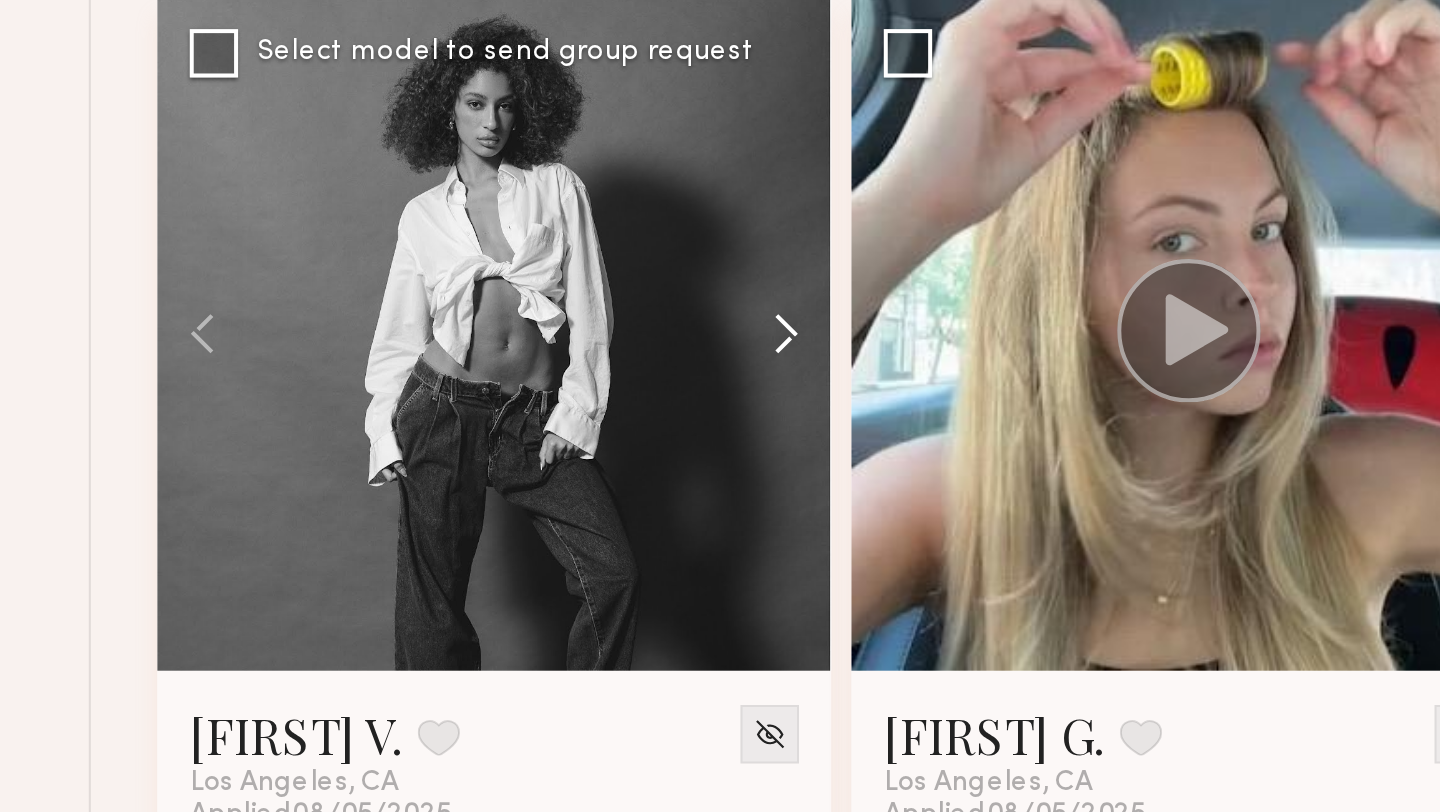 click 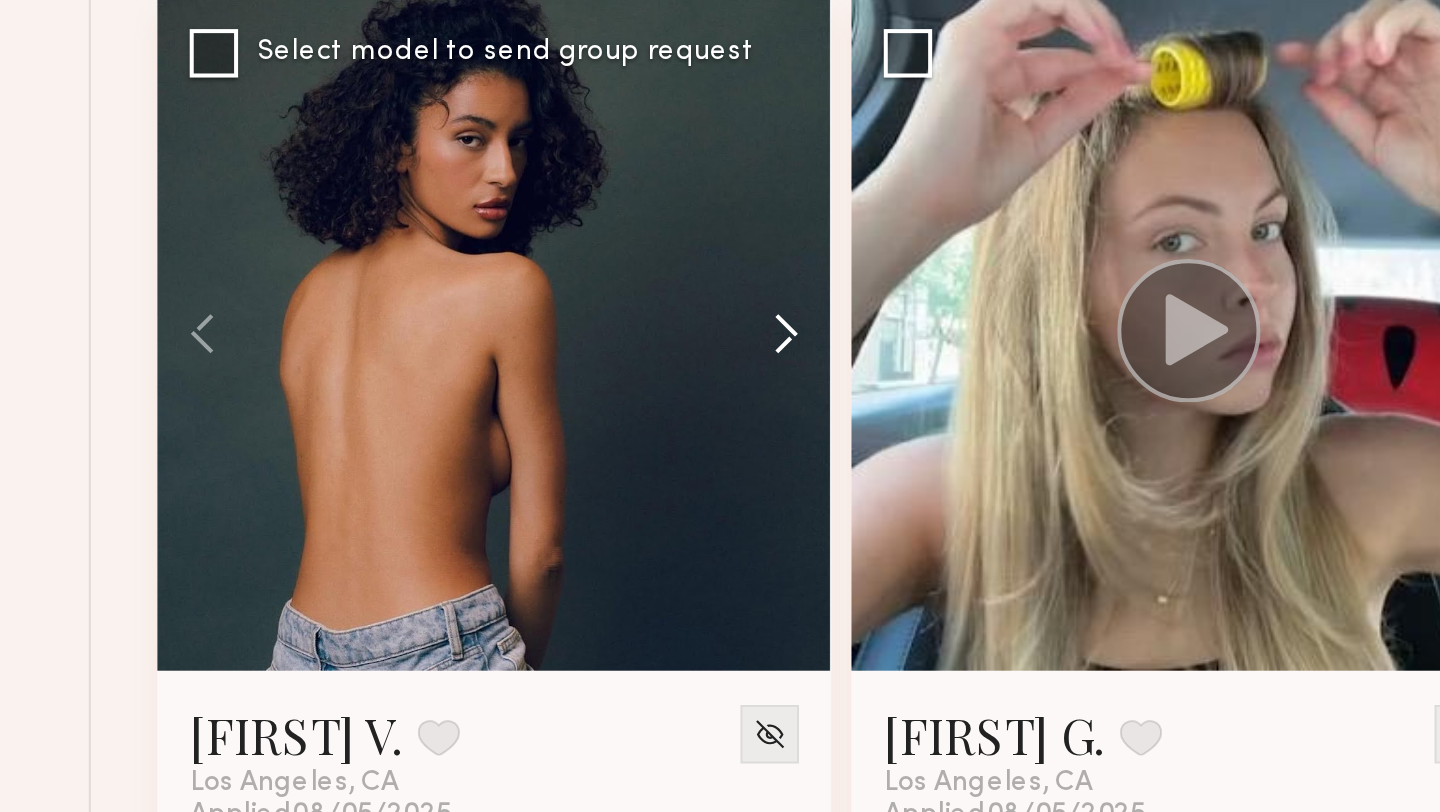 click 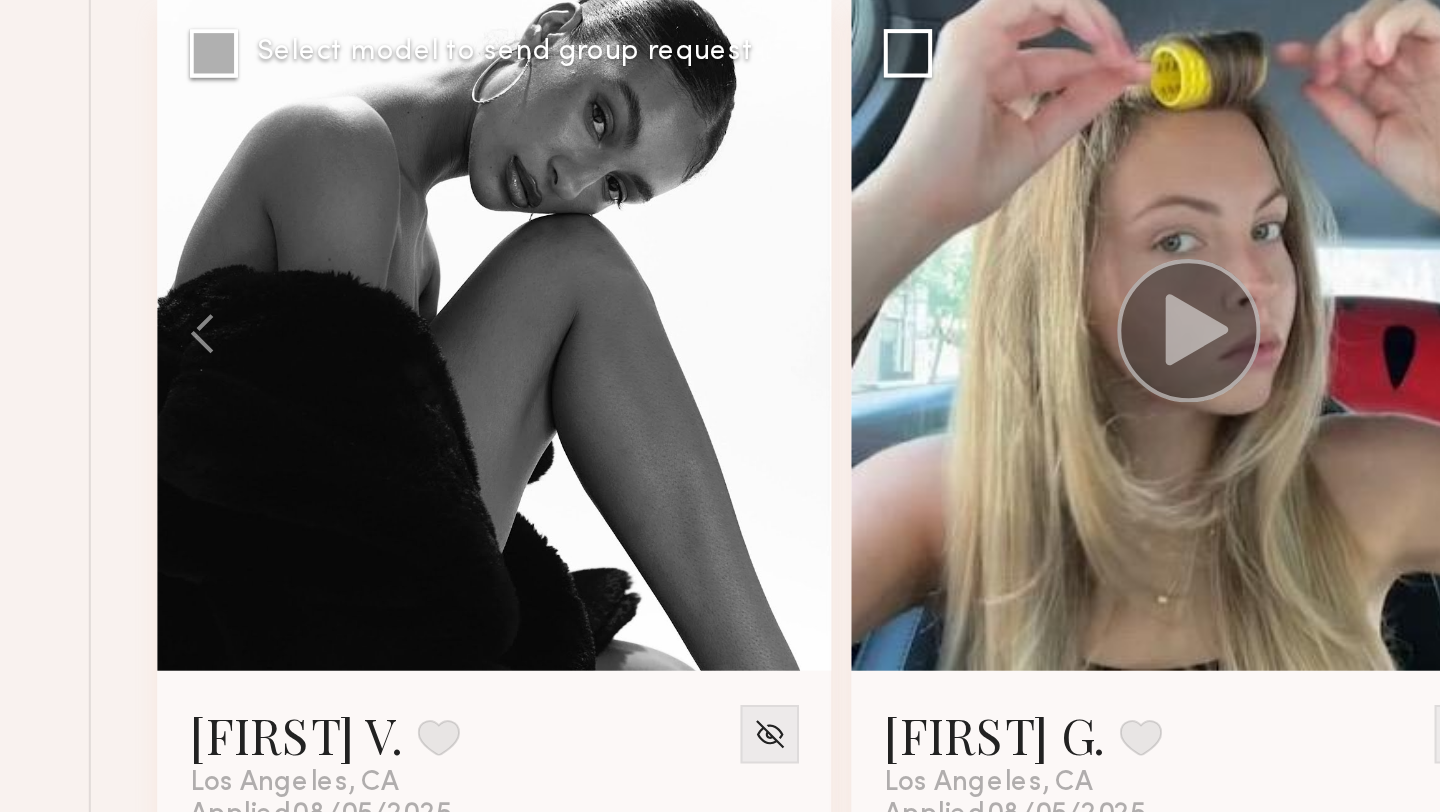 click 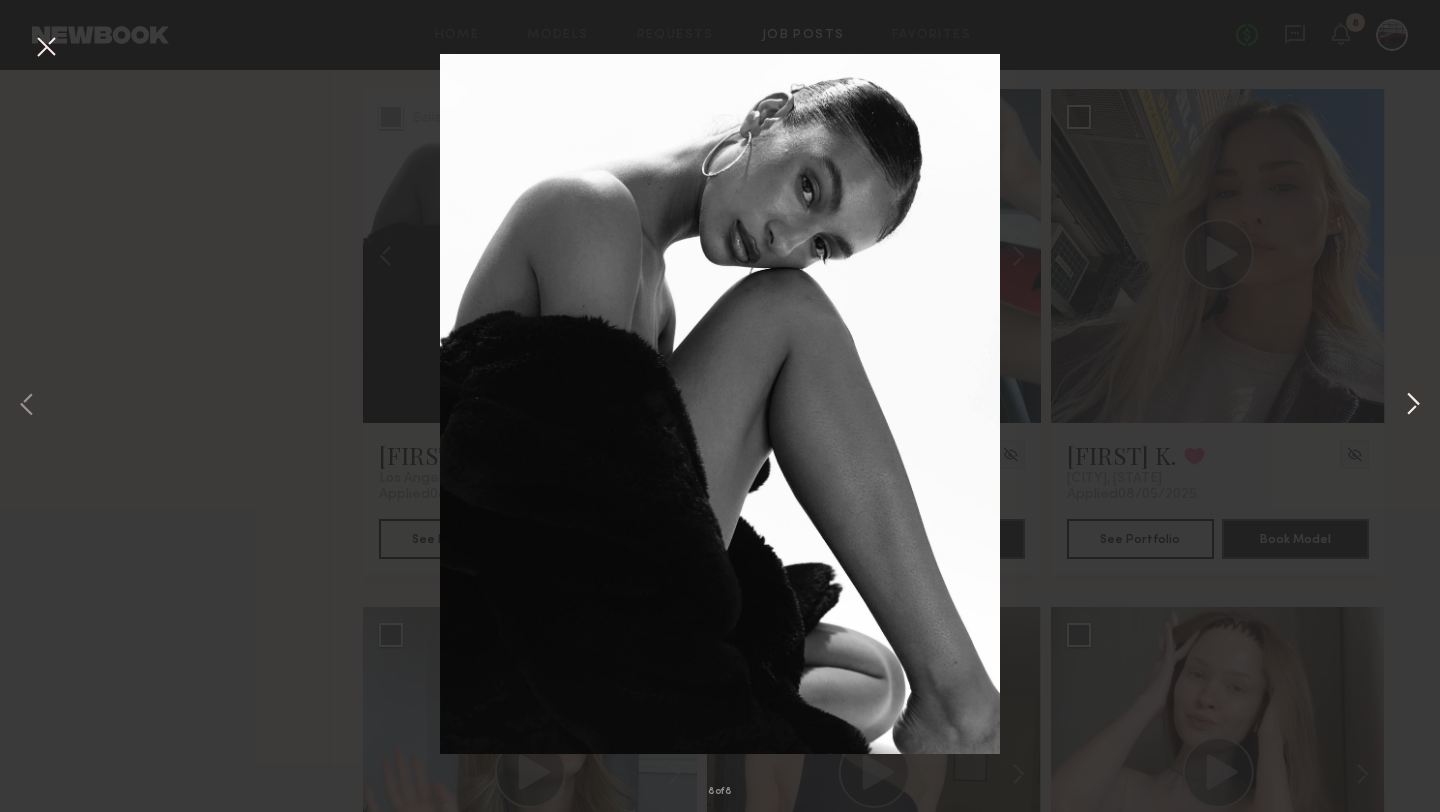 click at bounding box center (1413, 406) 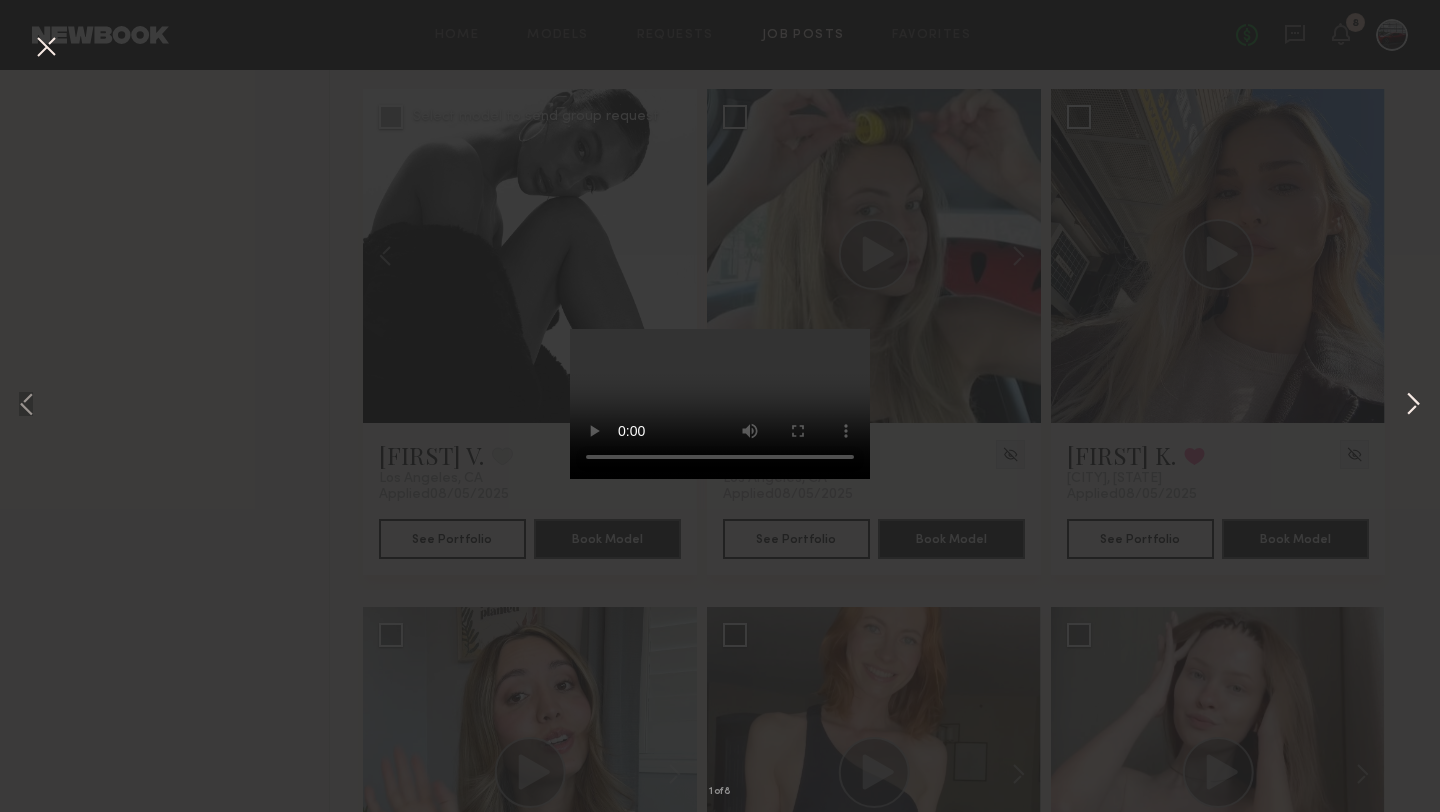 click at bounding box center (1413, 406) 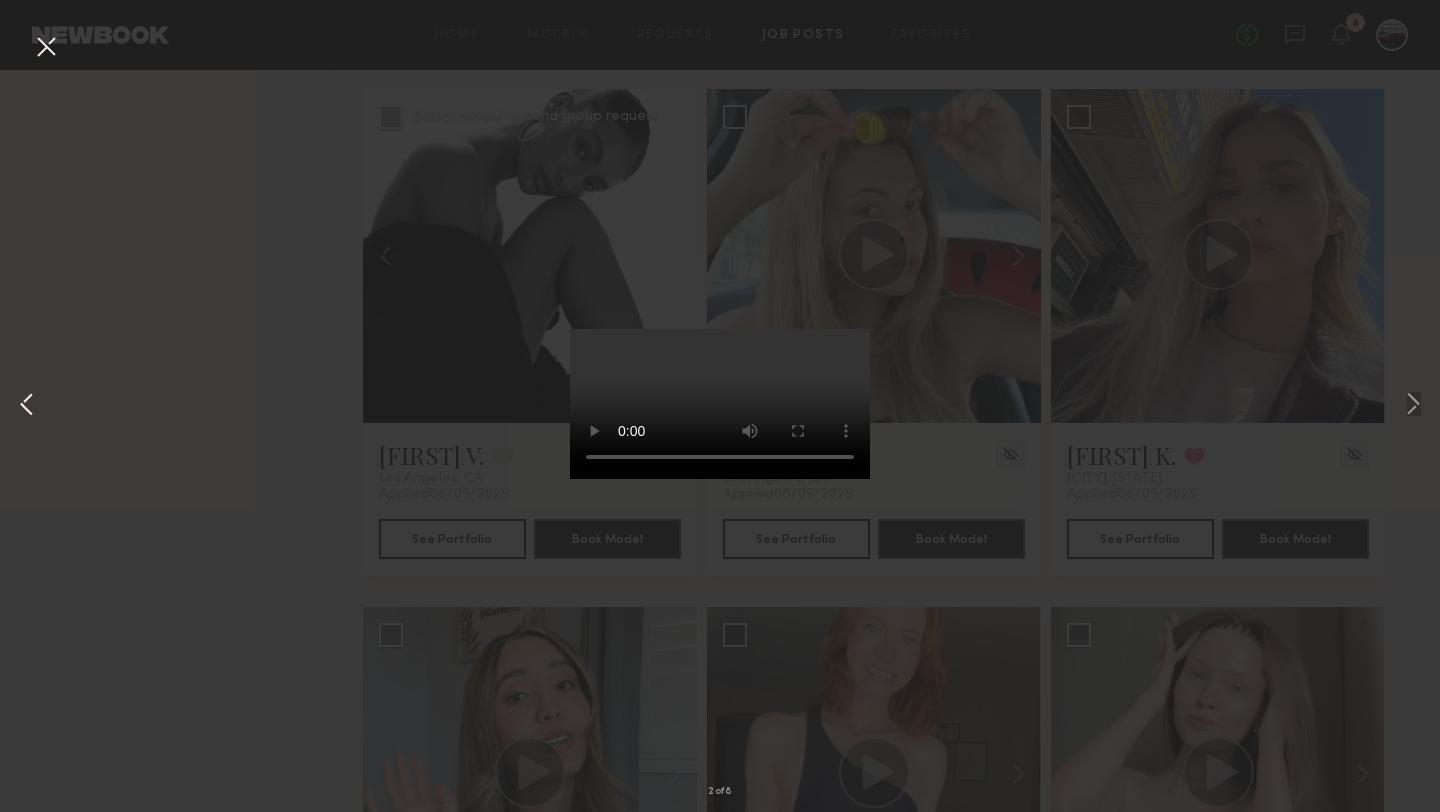 click at bounding box center [27, 406] 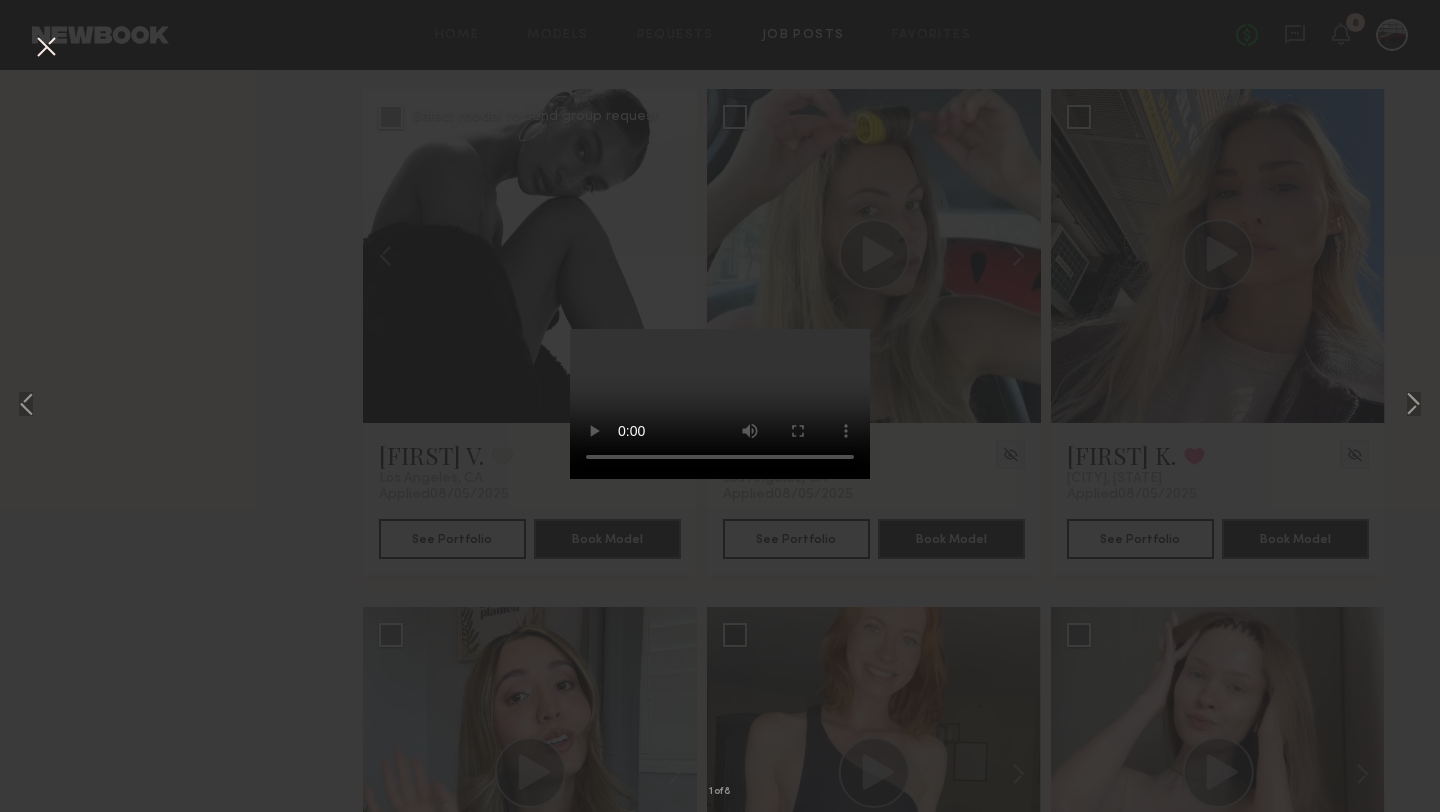 click on "1  of  8" at bounding box center [720, 406] 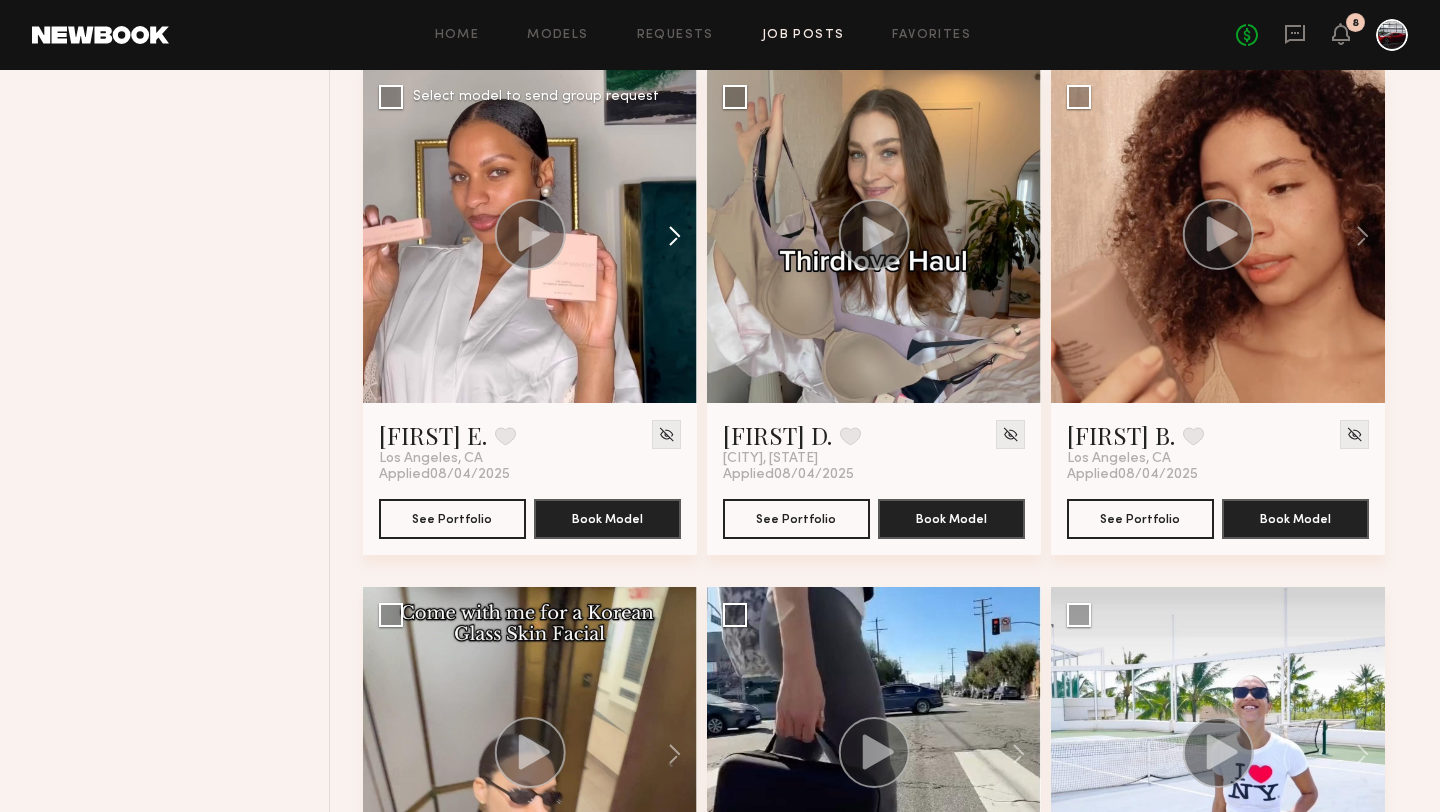 scroll, scrollTop: 4391, scrollLeft: 0, axis: vertical 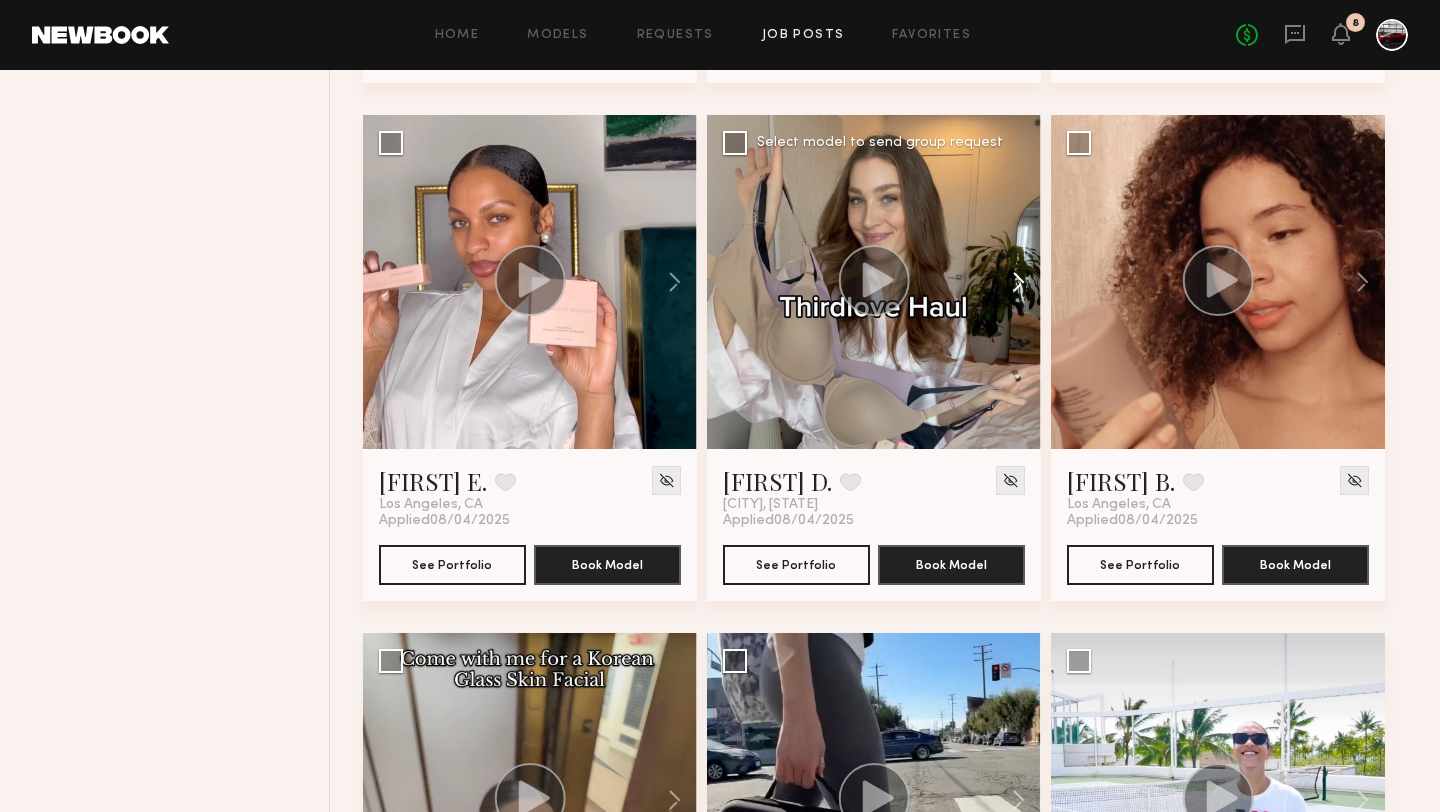 click 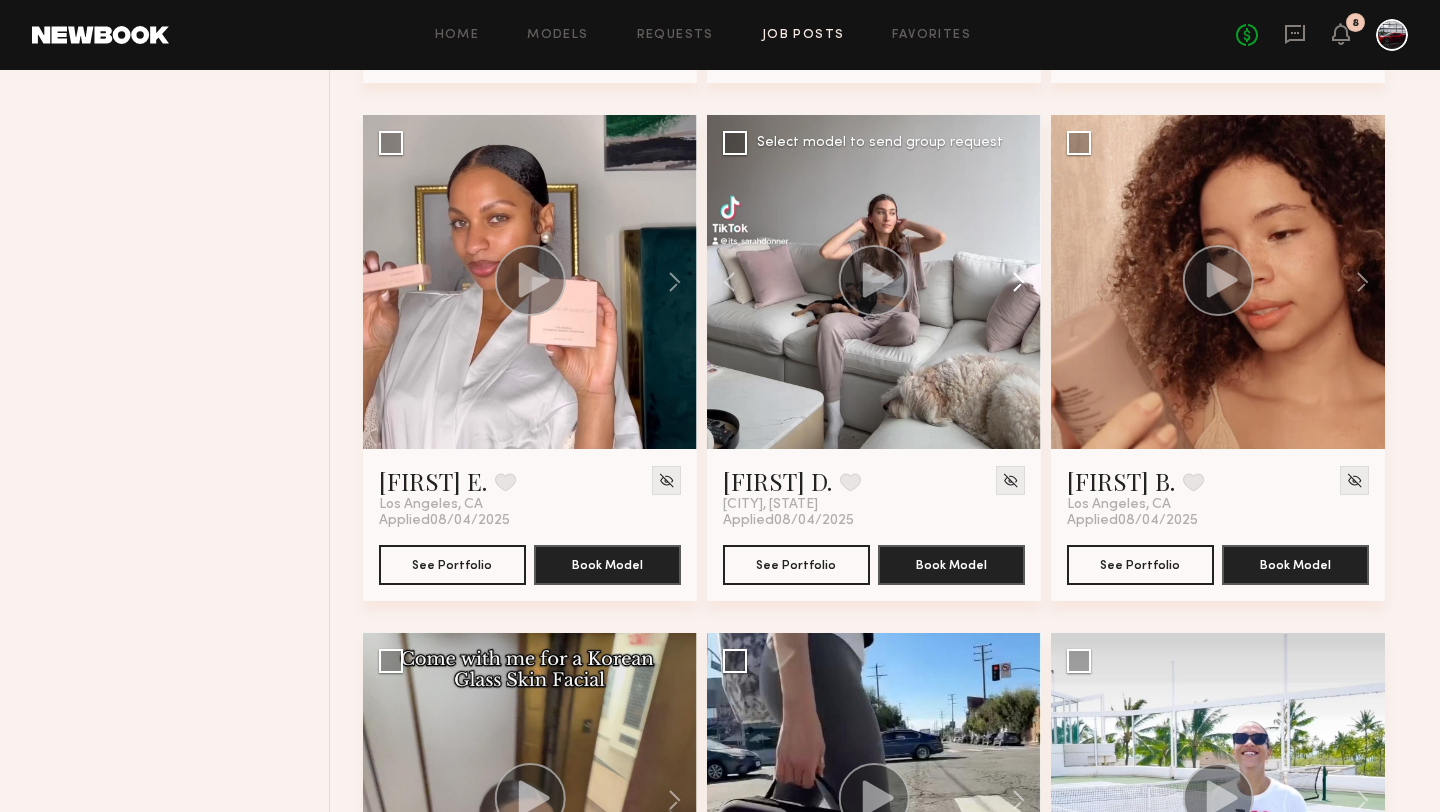 click 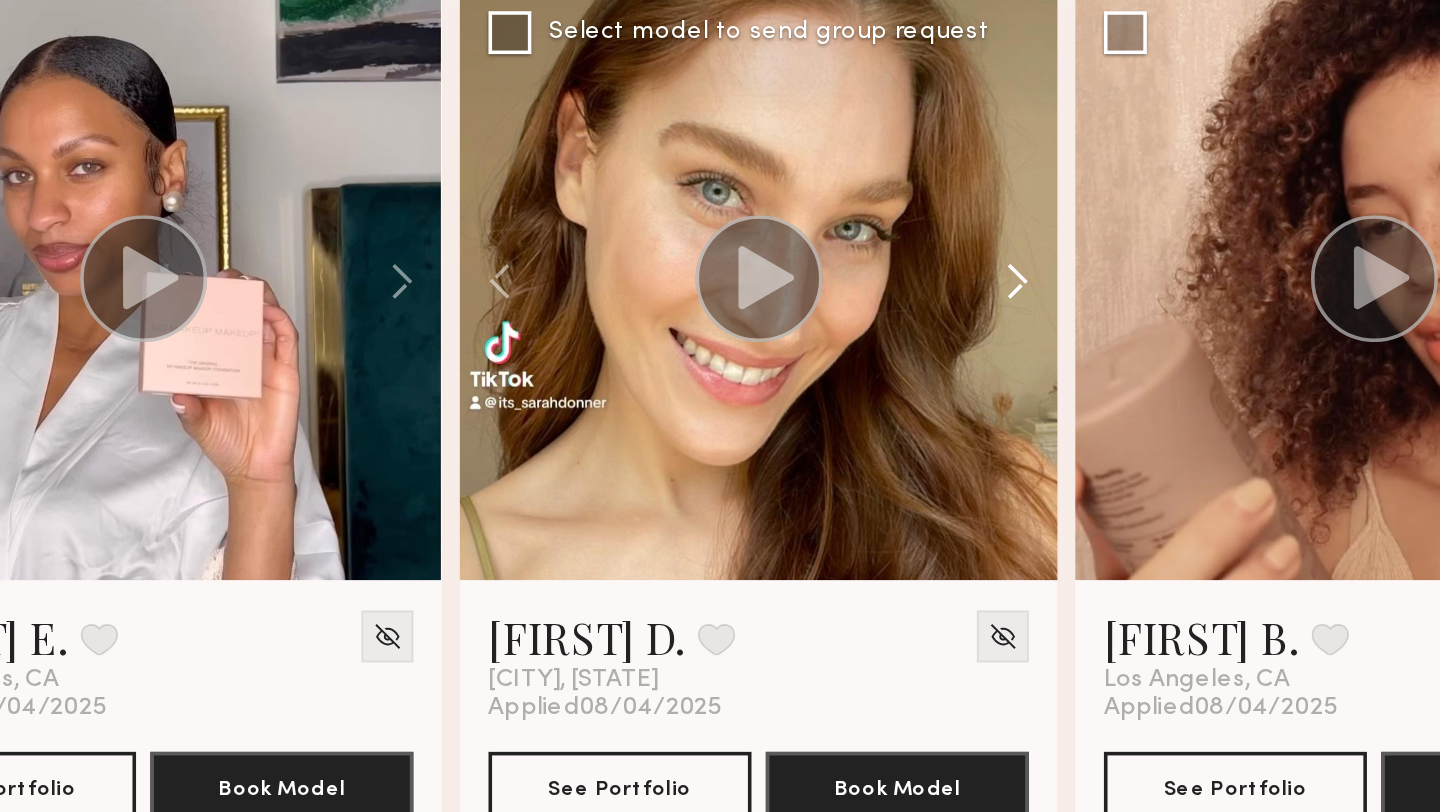 click 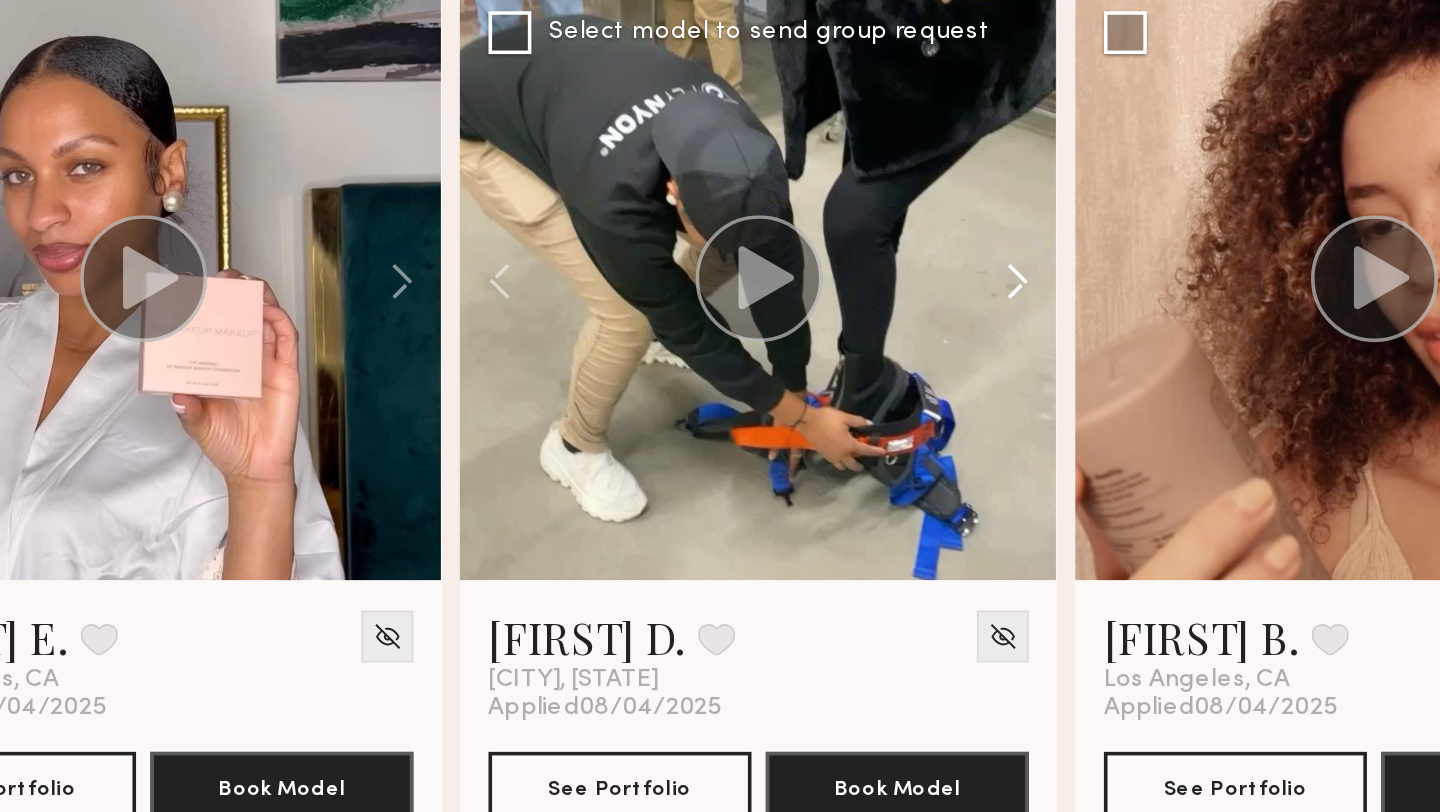 click 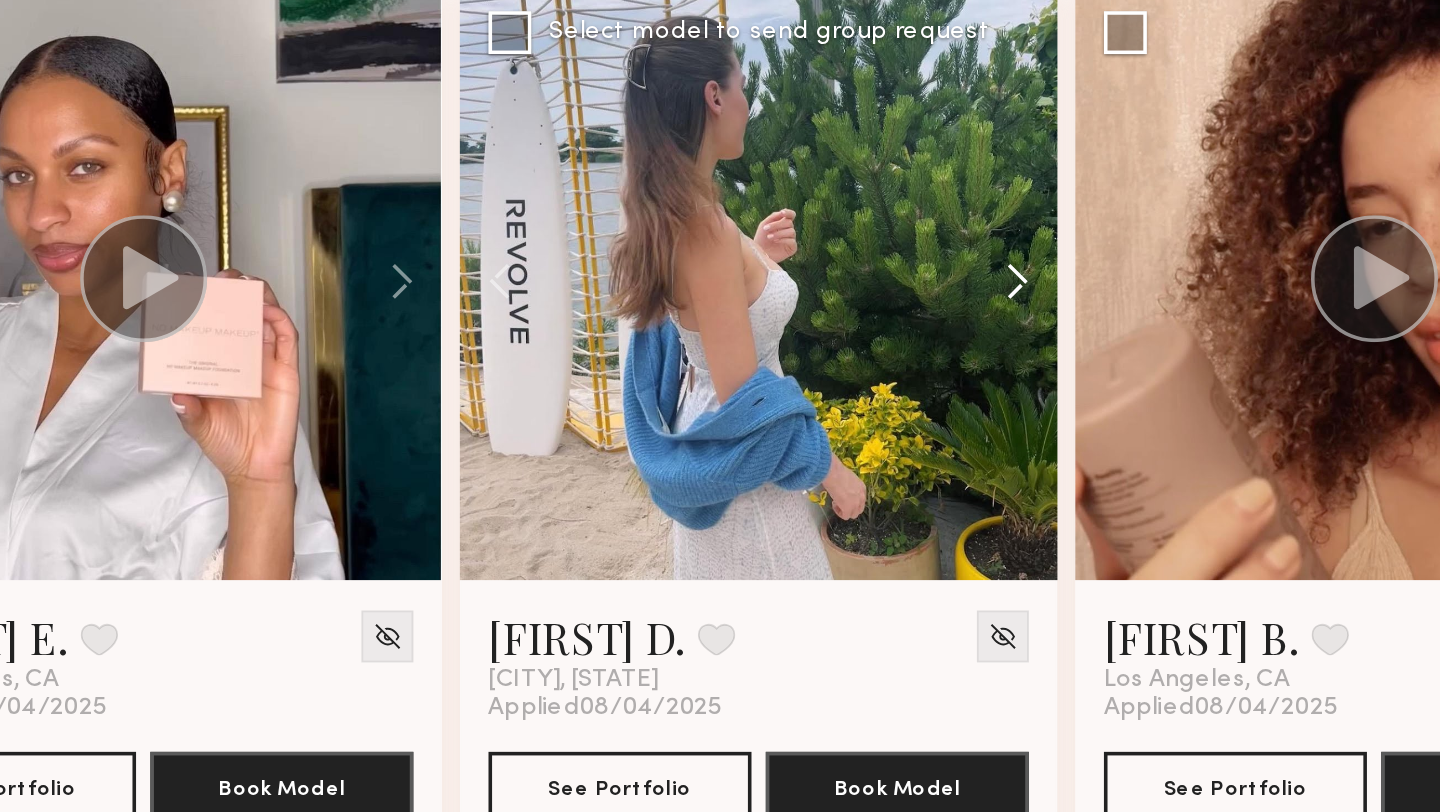 click 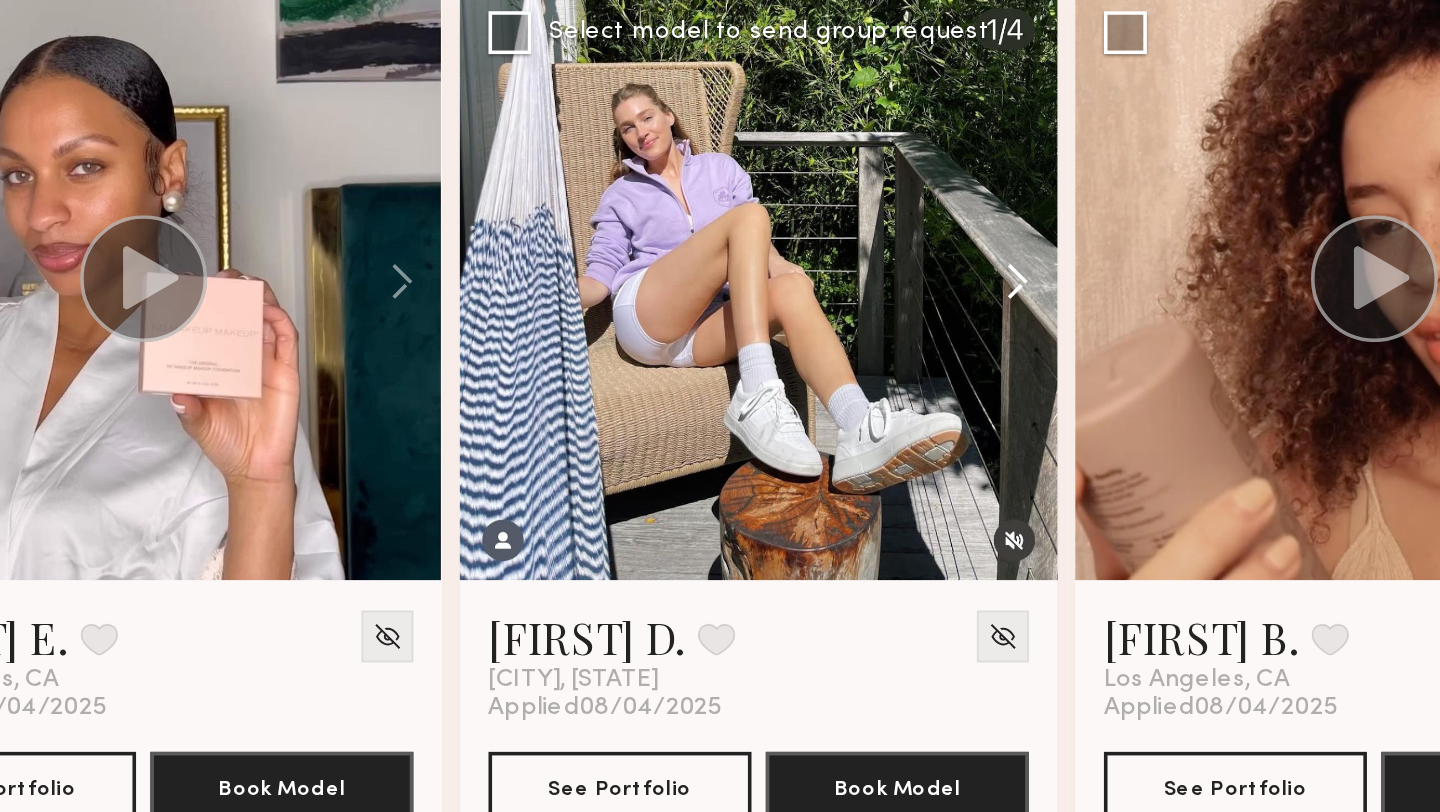 click 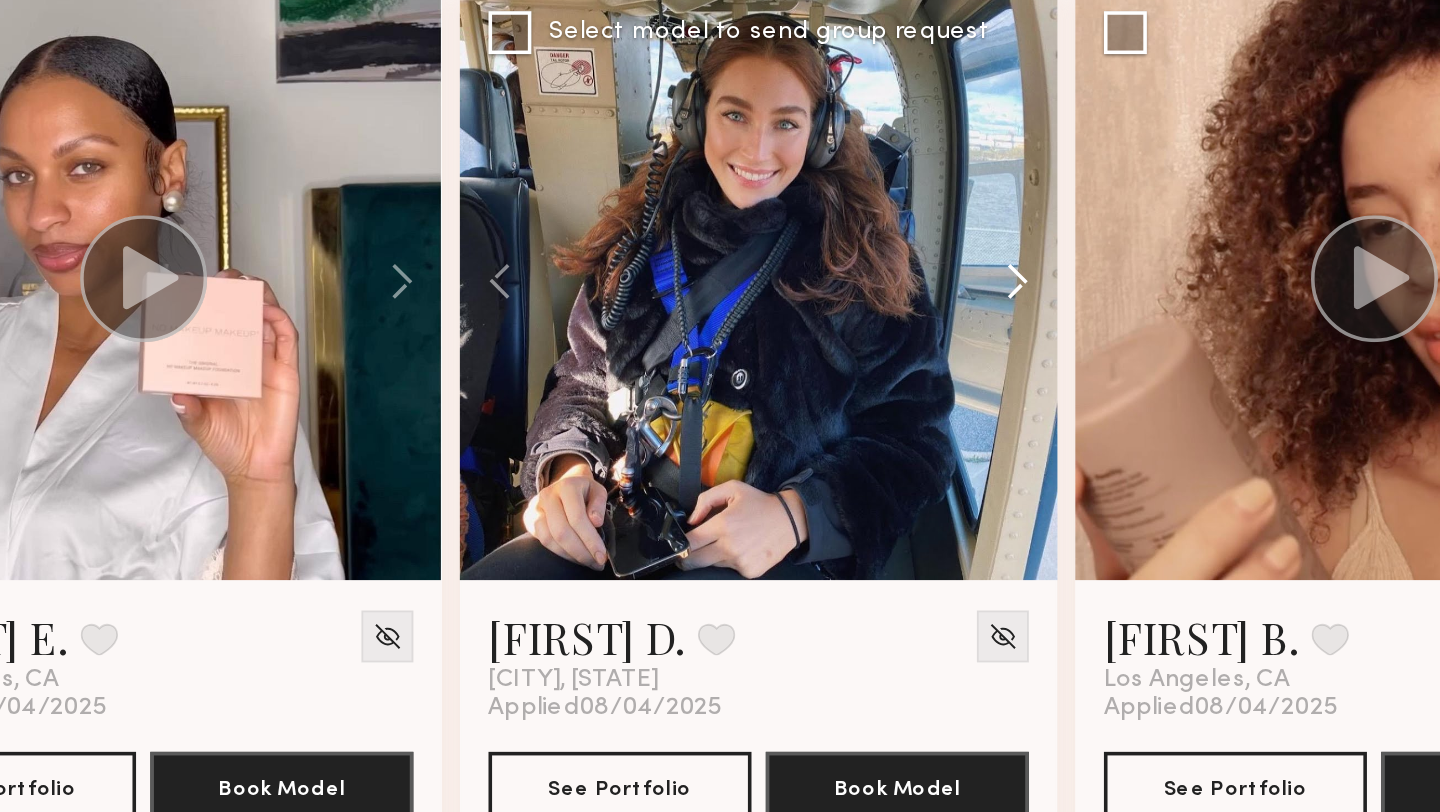 click 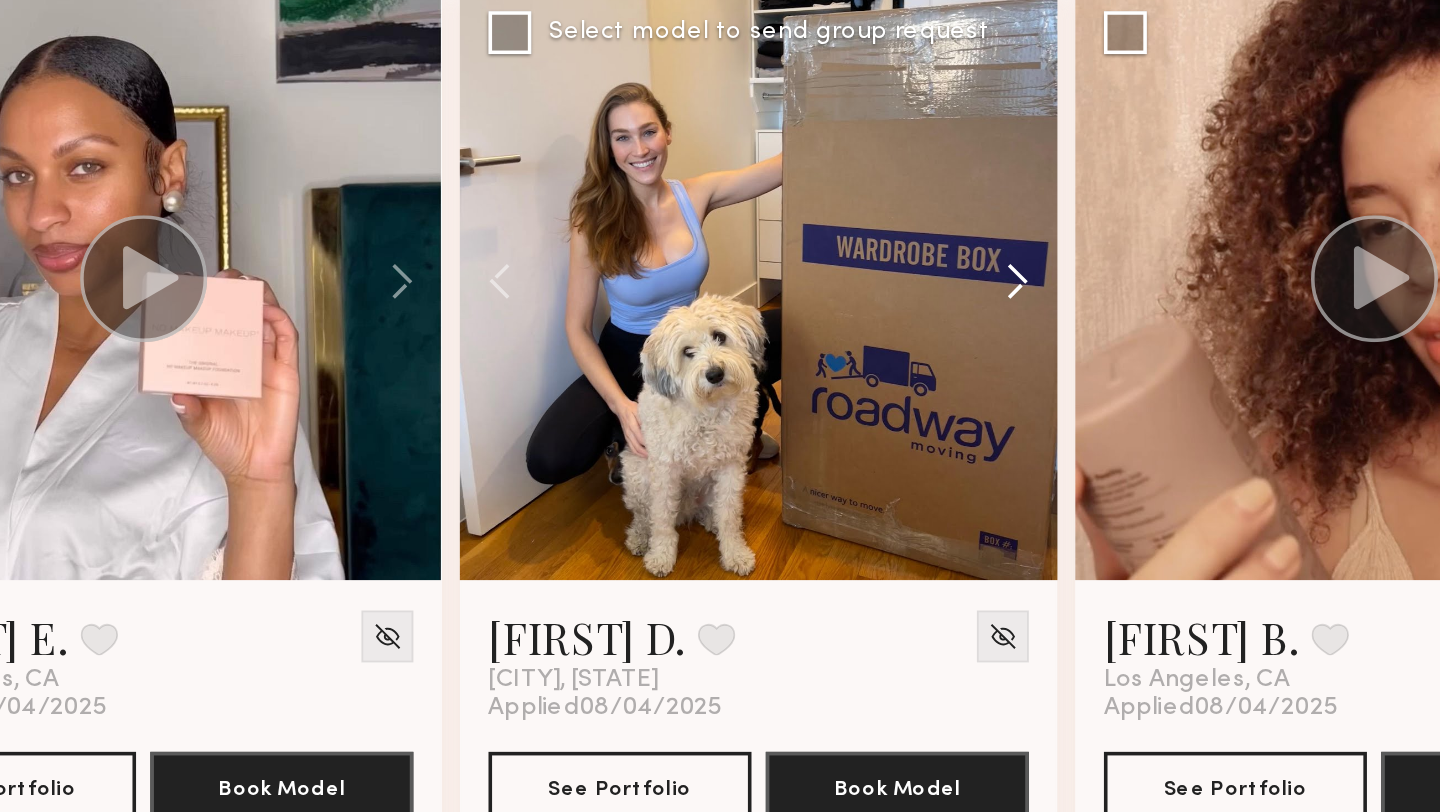 click 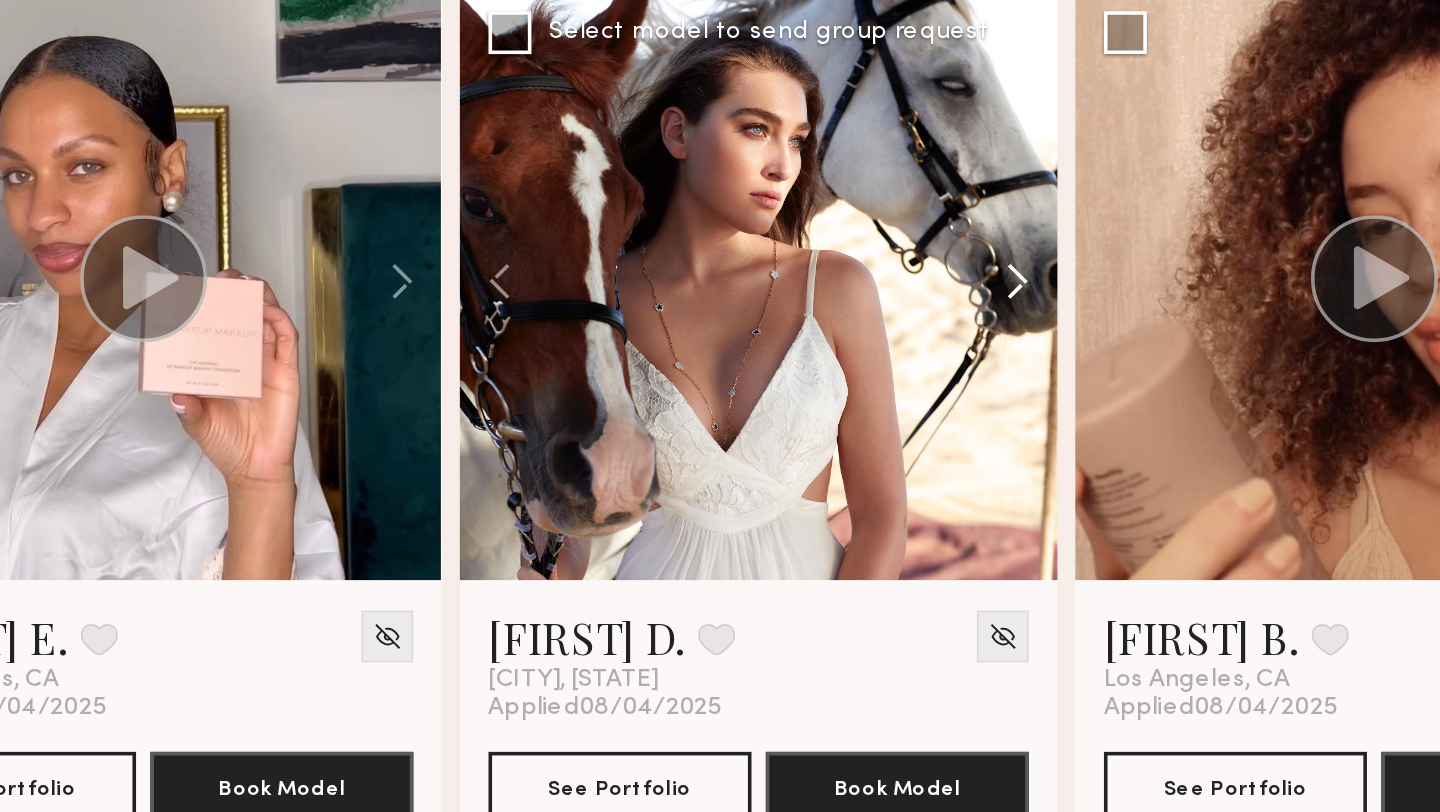 click 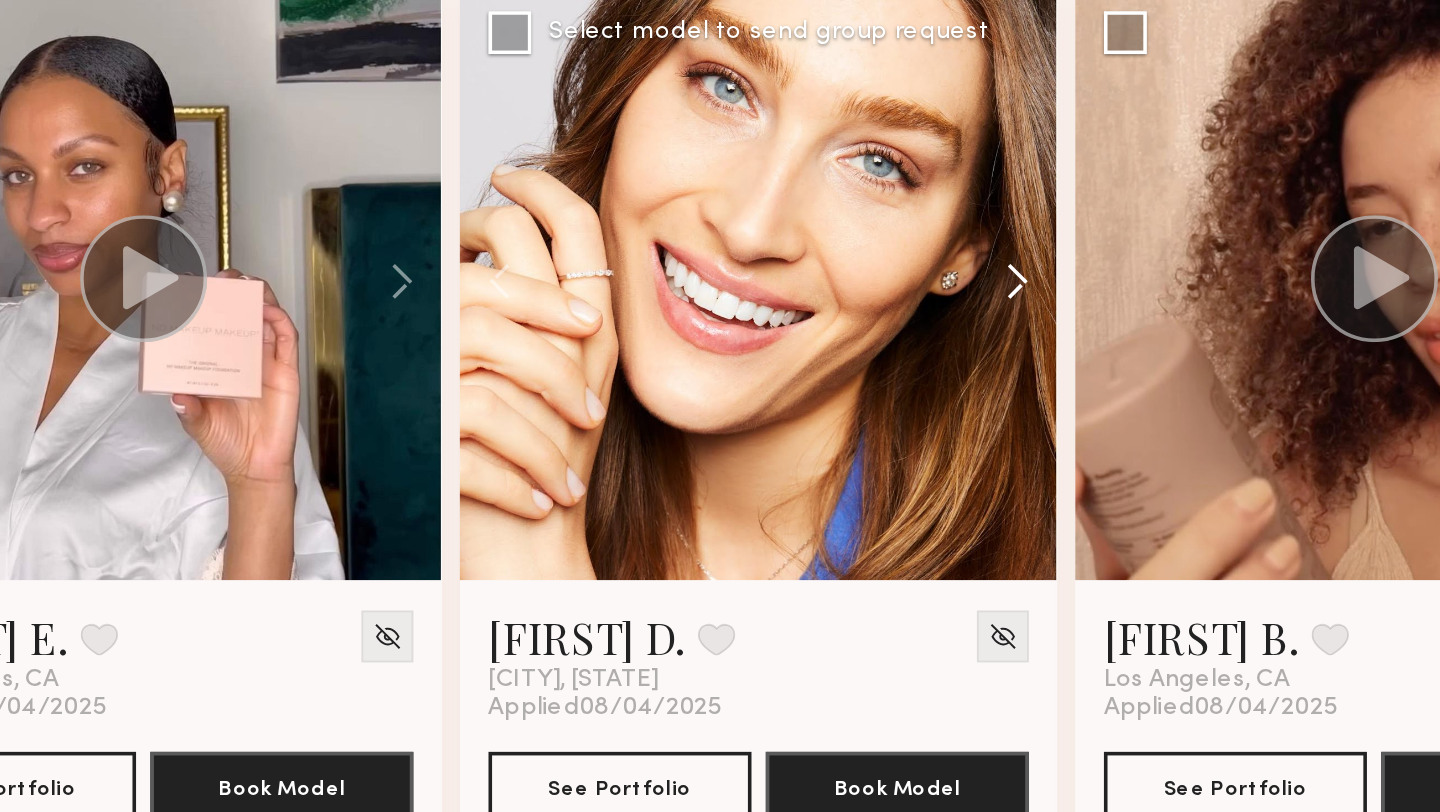 click 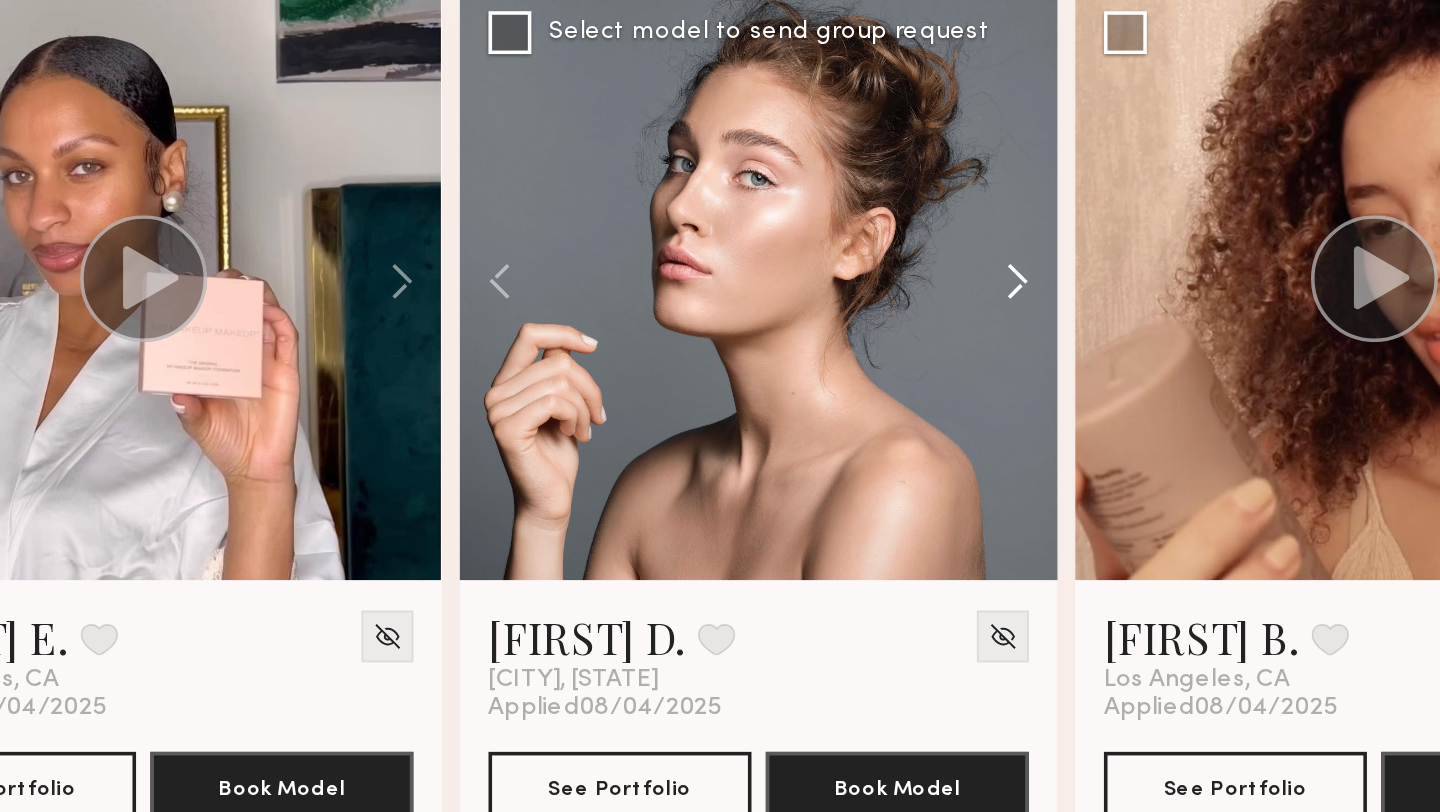 click 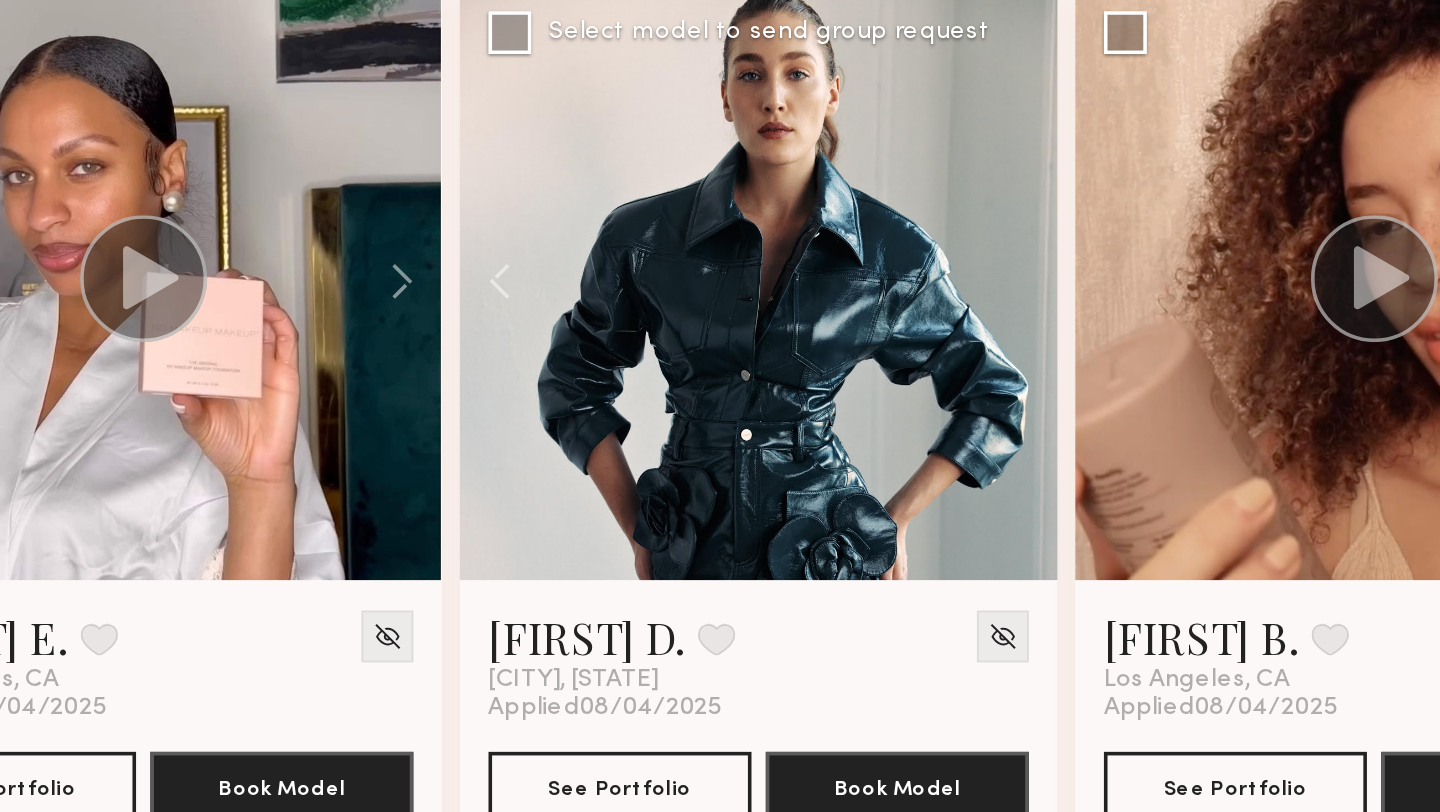 click 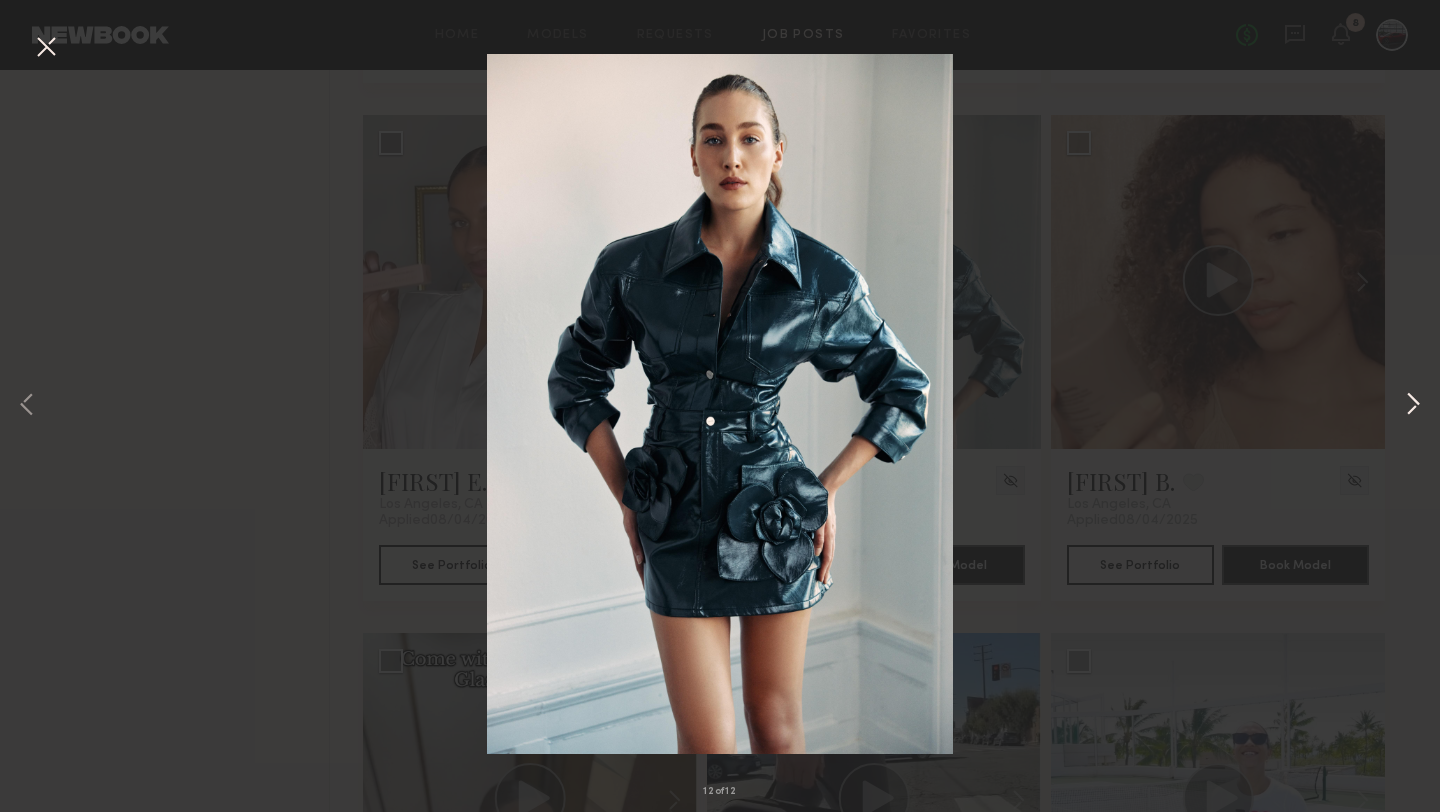 click at bounding box center [1413, 406] 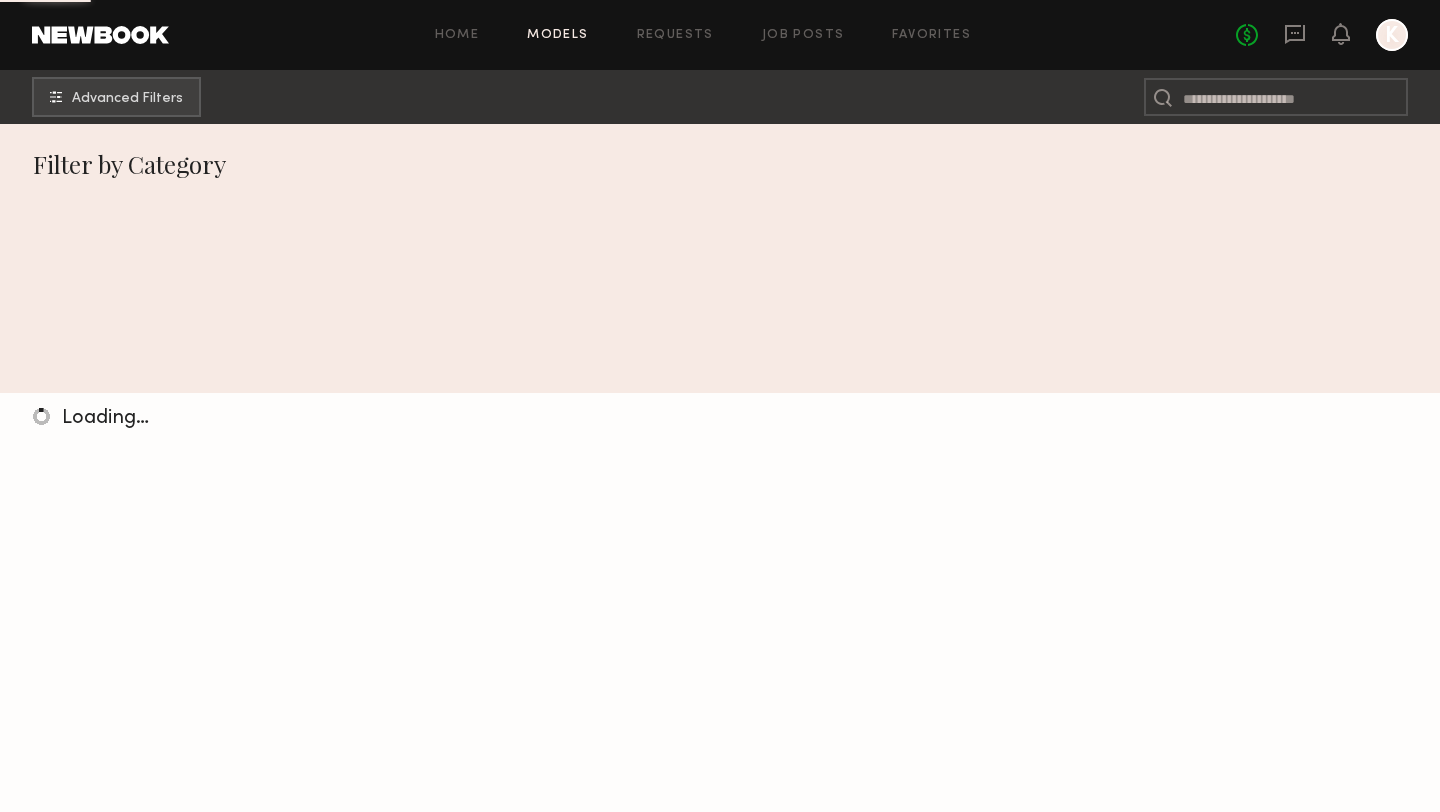 scroll, scrollTop: 0, scrollLeft: 0, axis: both 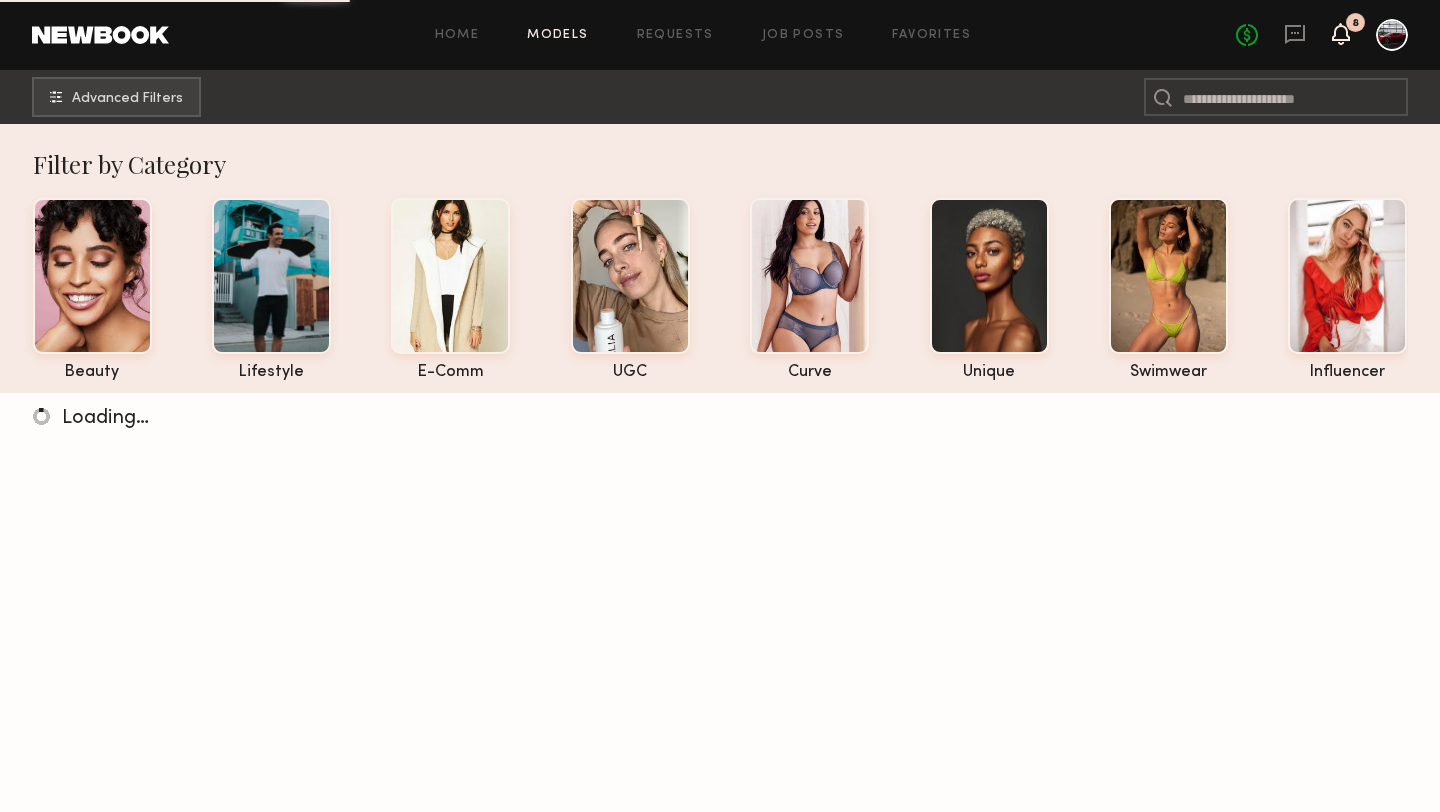 click 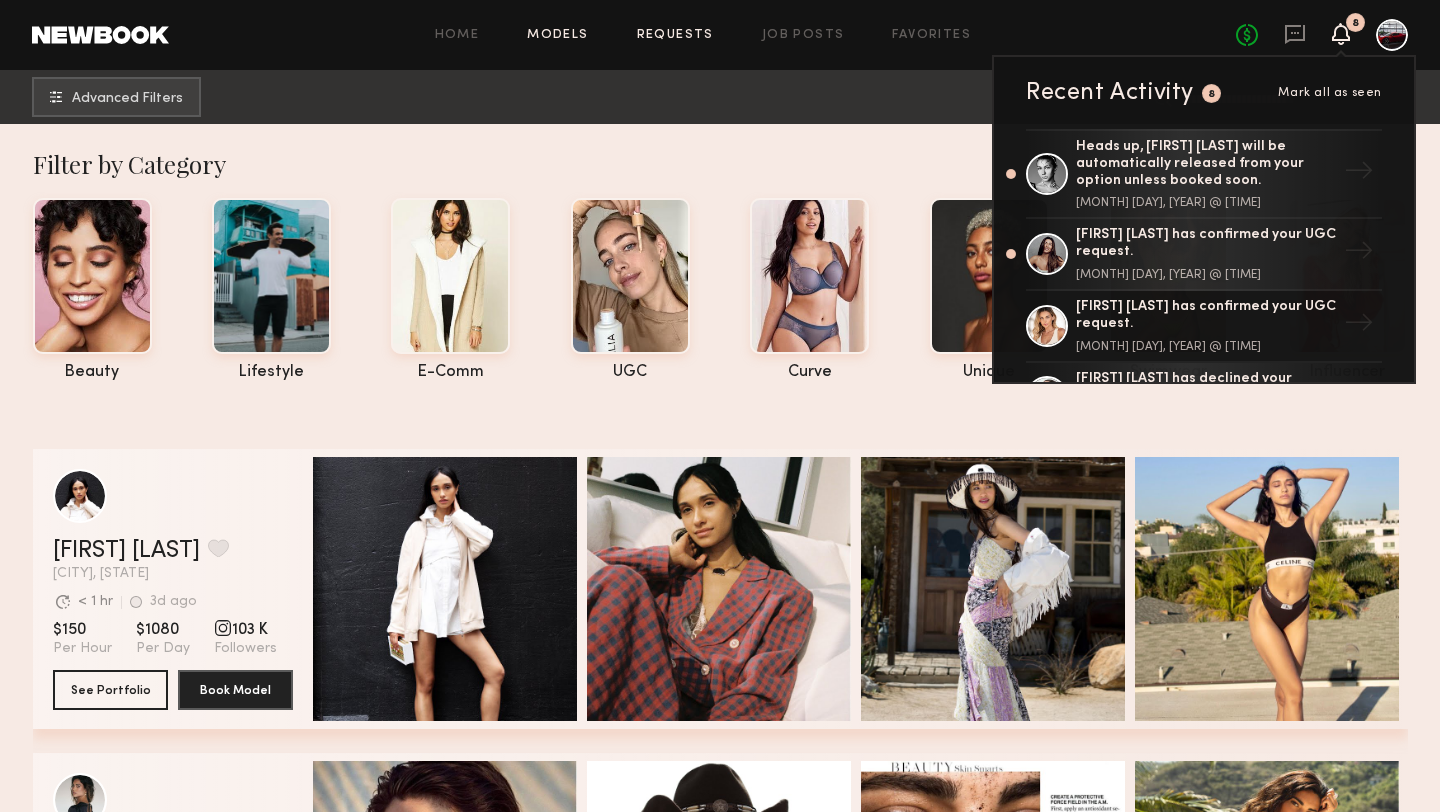 click on "Requests" 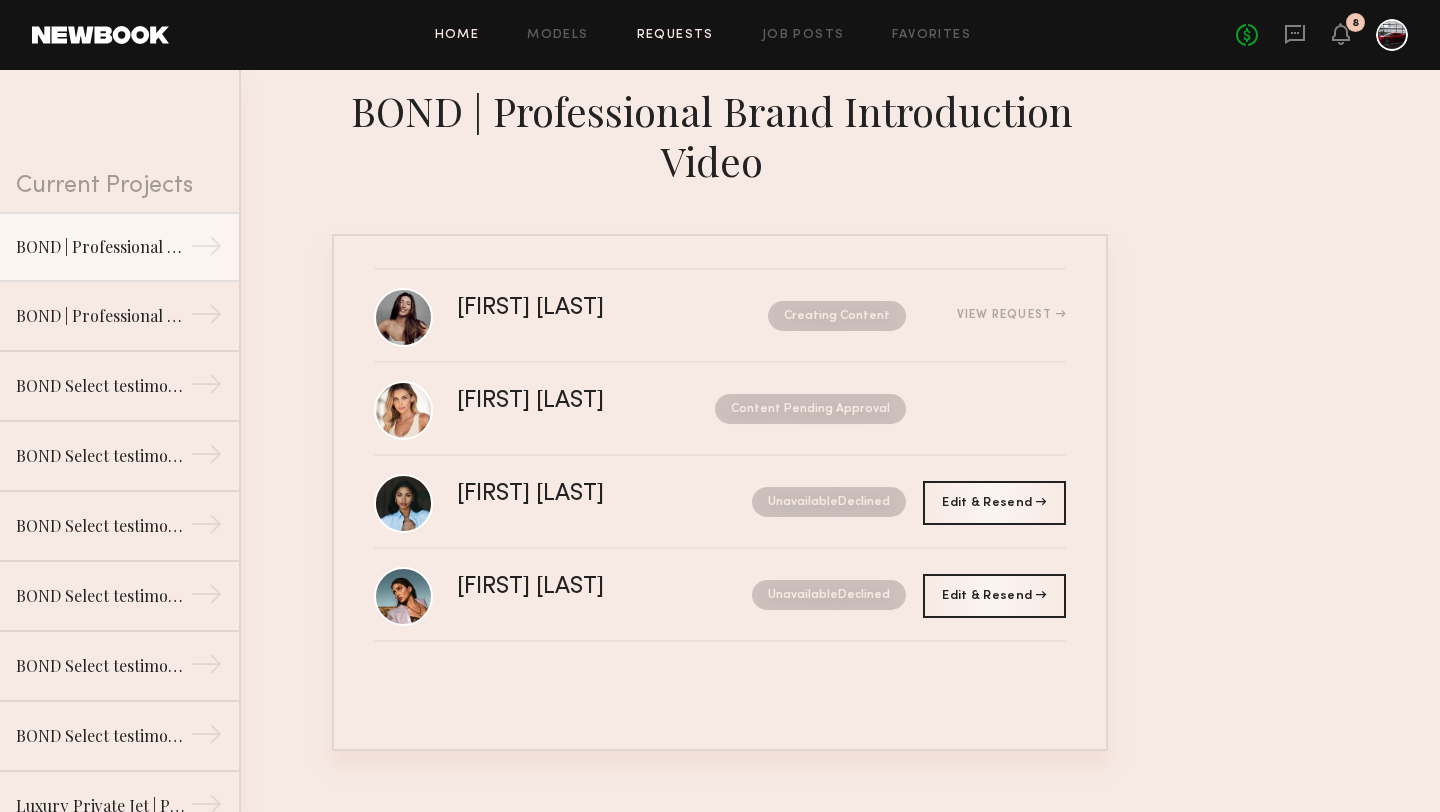 click on "Home" 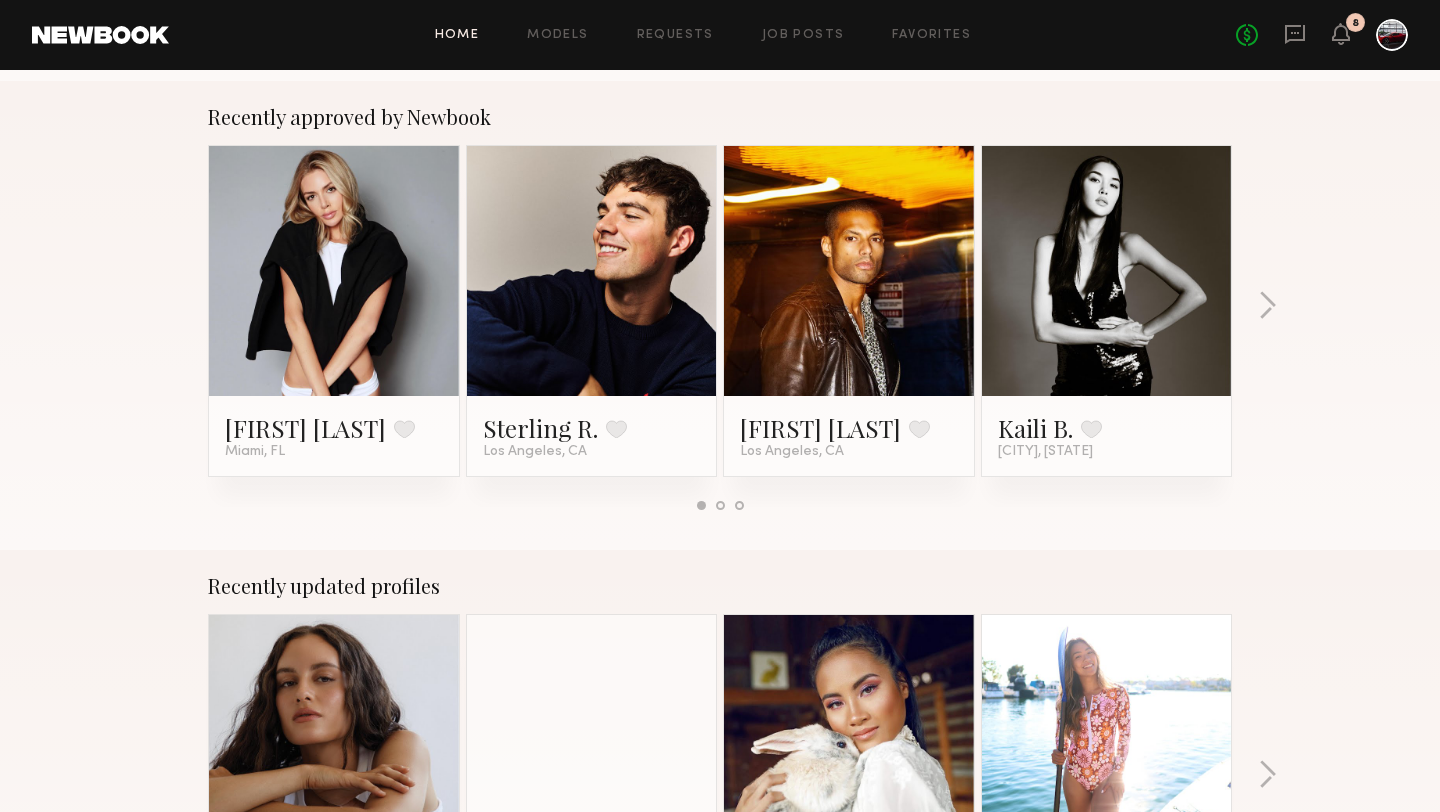 scroll, scrollTop: 613, scrollLeft: 0, axis: vertical 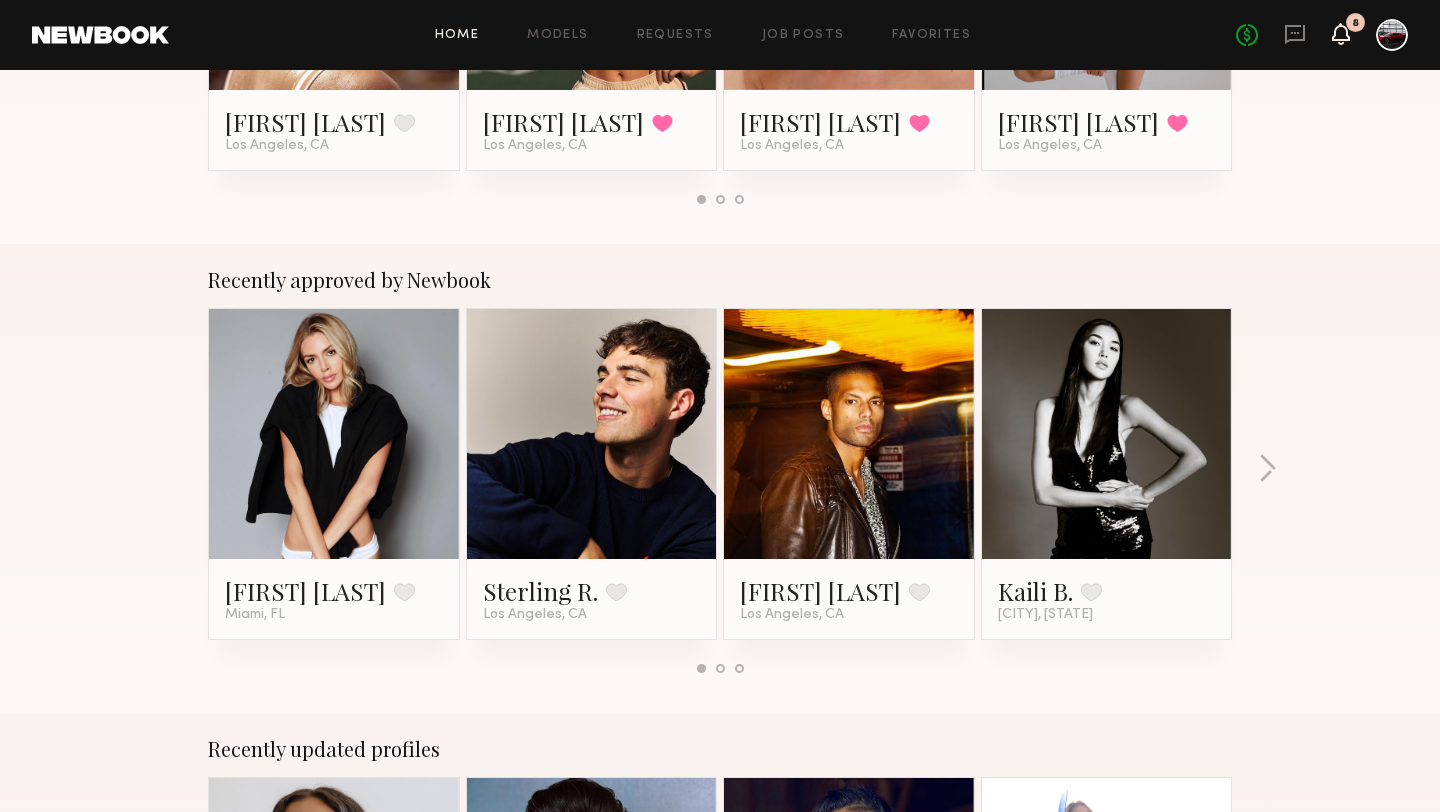 click 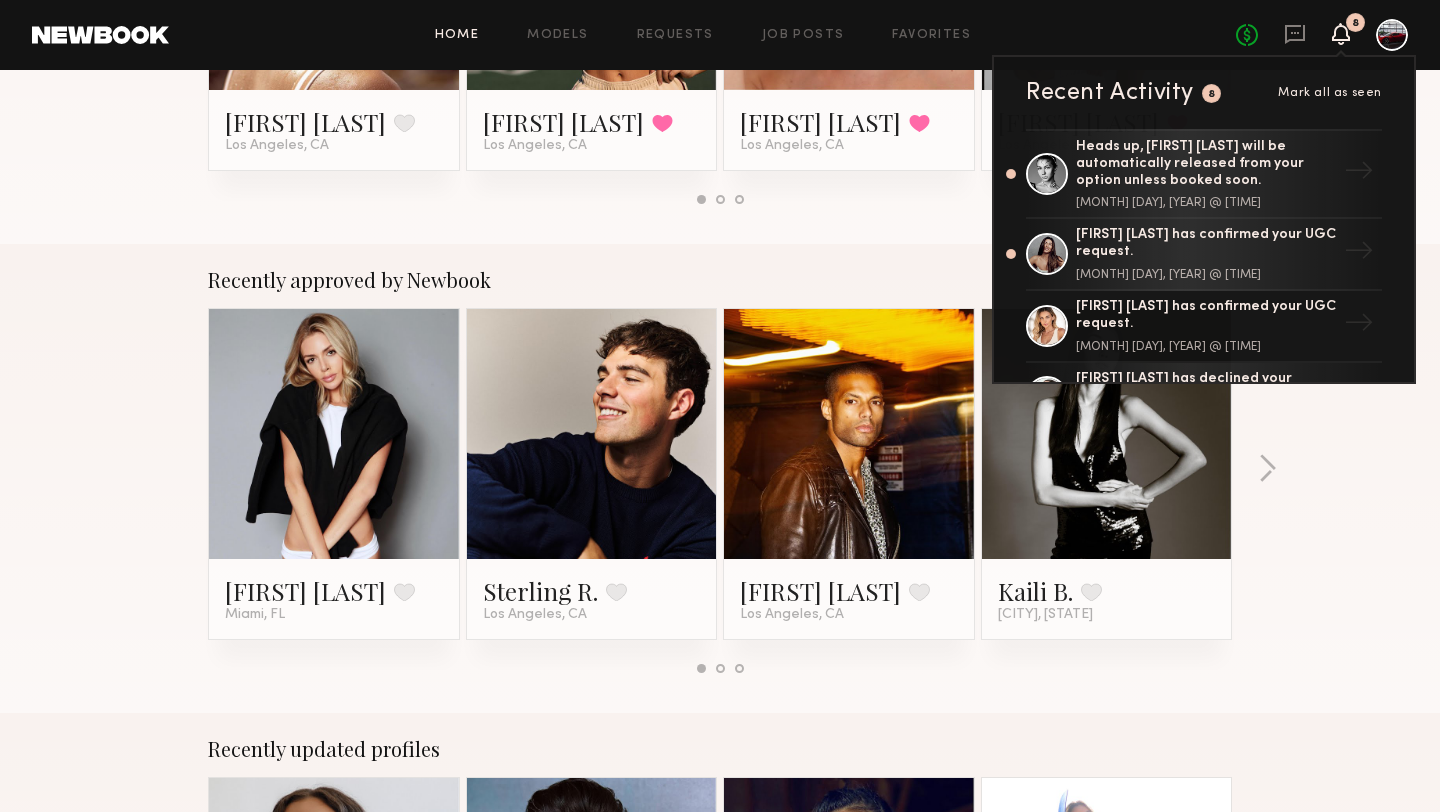 click on "Recently viewed Cheyenne G. Favorite Los Angeles, CA Elke K. Favorited Los Angeles, CA Kacie Nicole M. Favorited Los Angeles, CA Alexandria R. Favorited Los Angeles, CA" 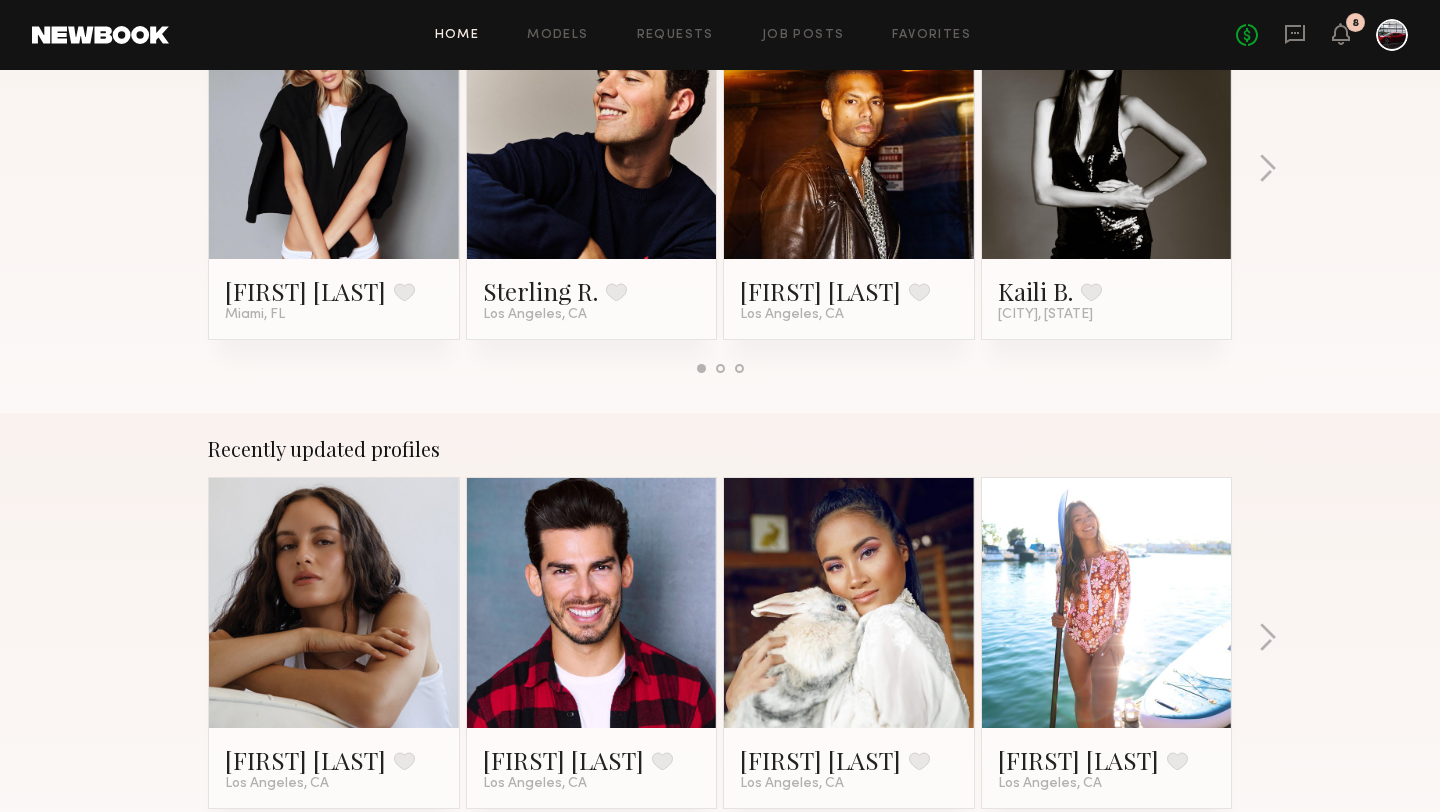 scroll, scrollTop: 1389, scrollLeft: 0, axis: vertical 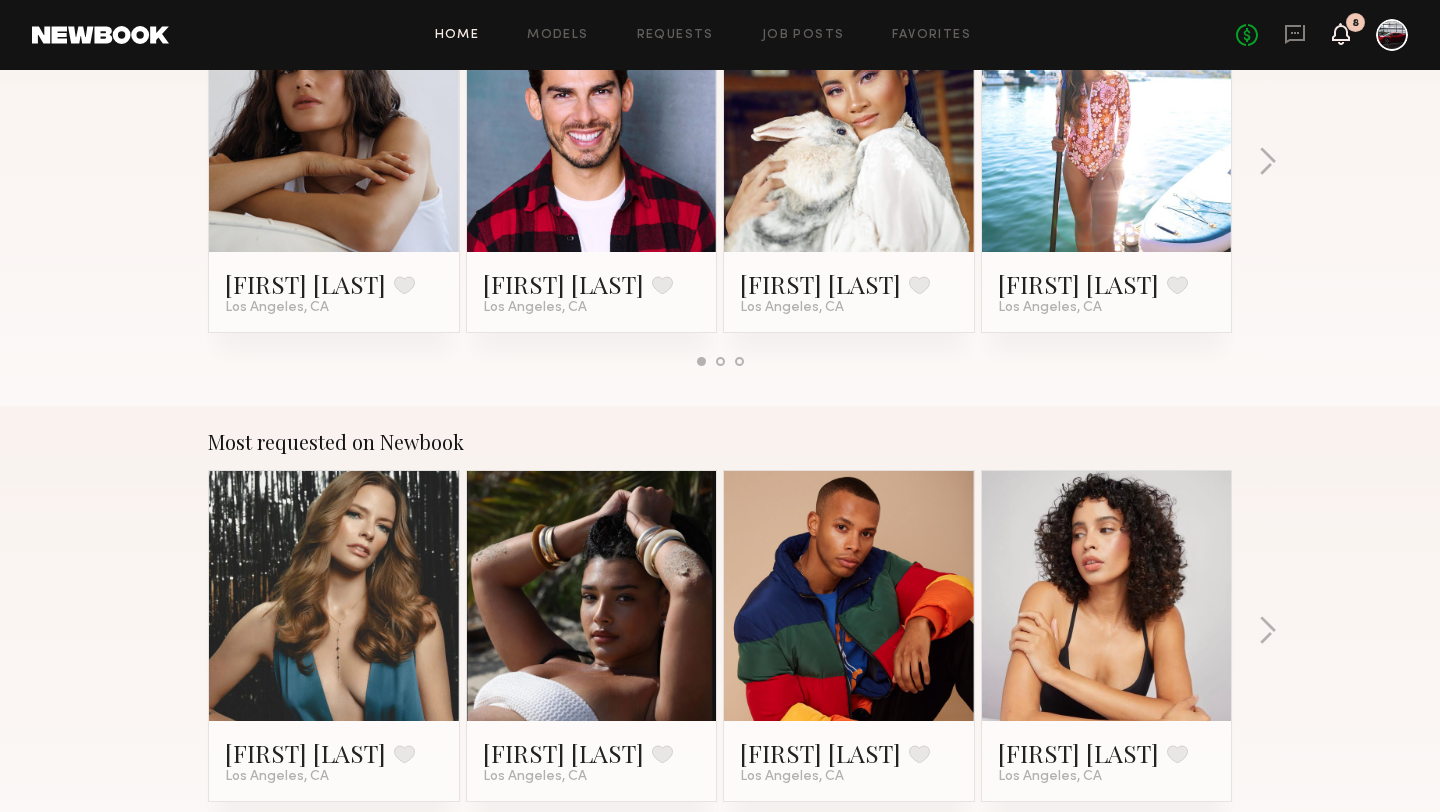 click 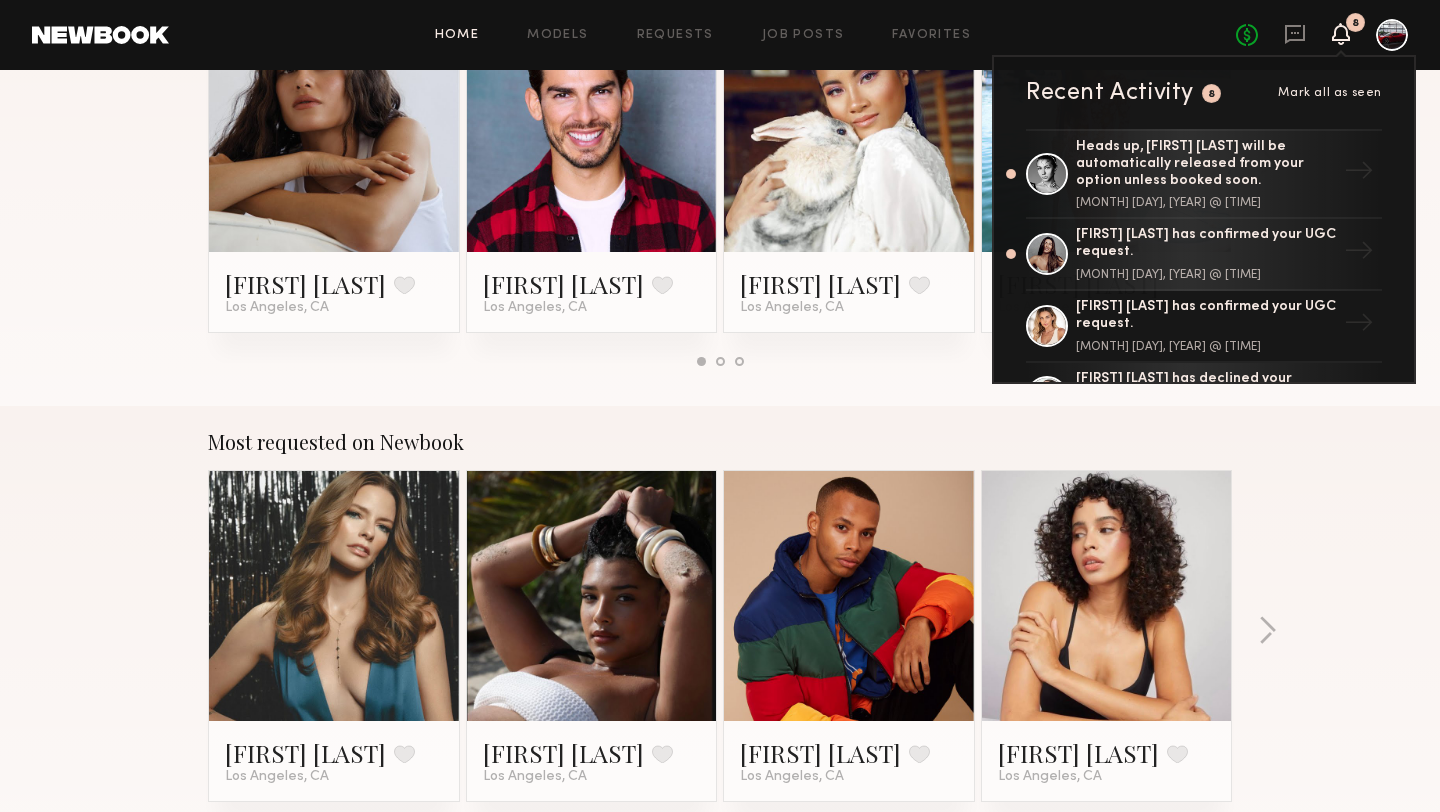 click on "Home" 